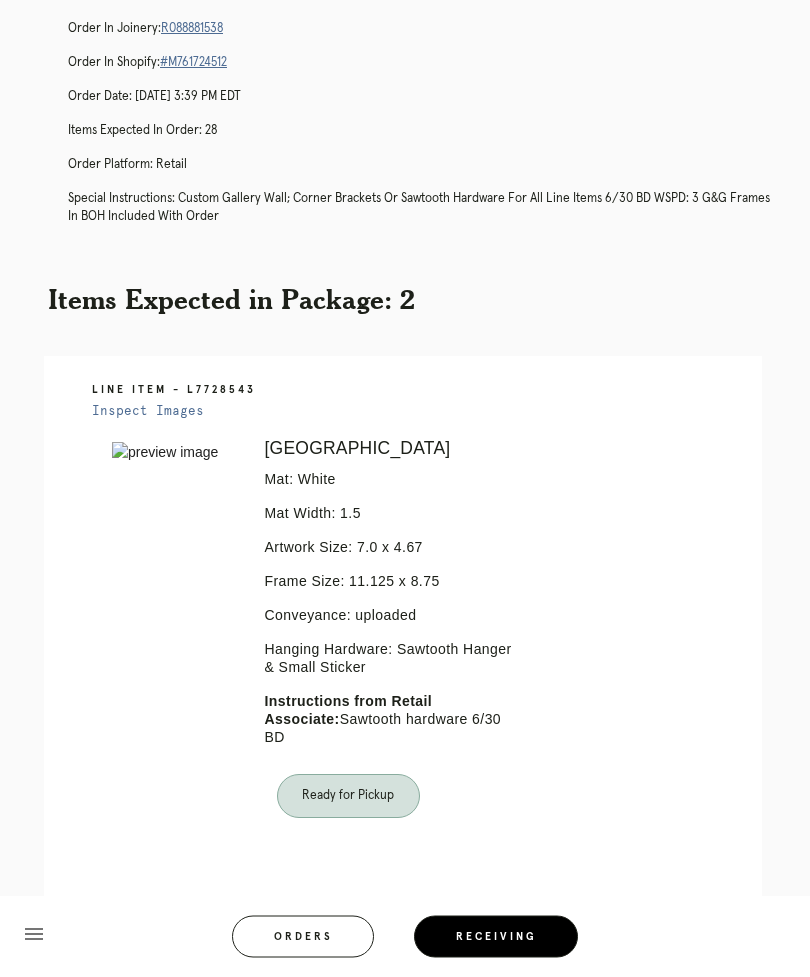 scroll, scrollTop: 0, scrollLeft: 0, axis: both 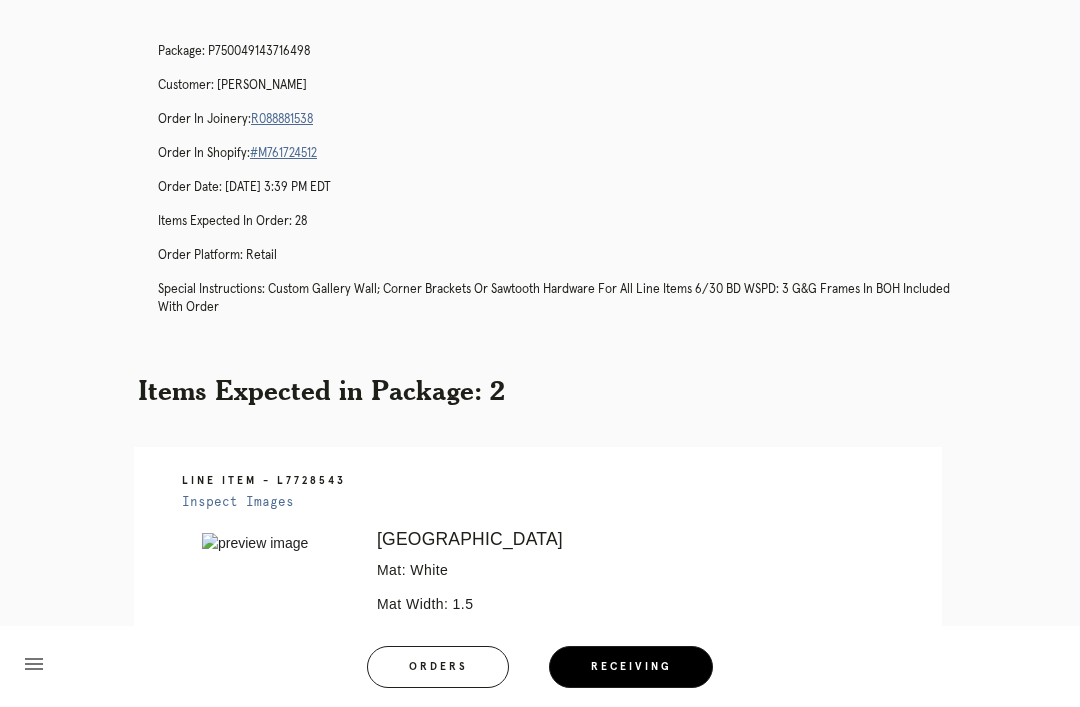 click on "R088881538" at bounding box center [282, 119] 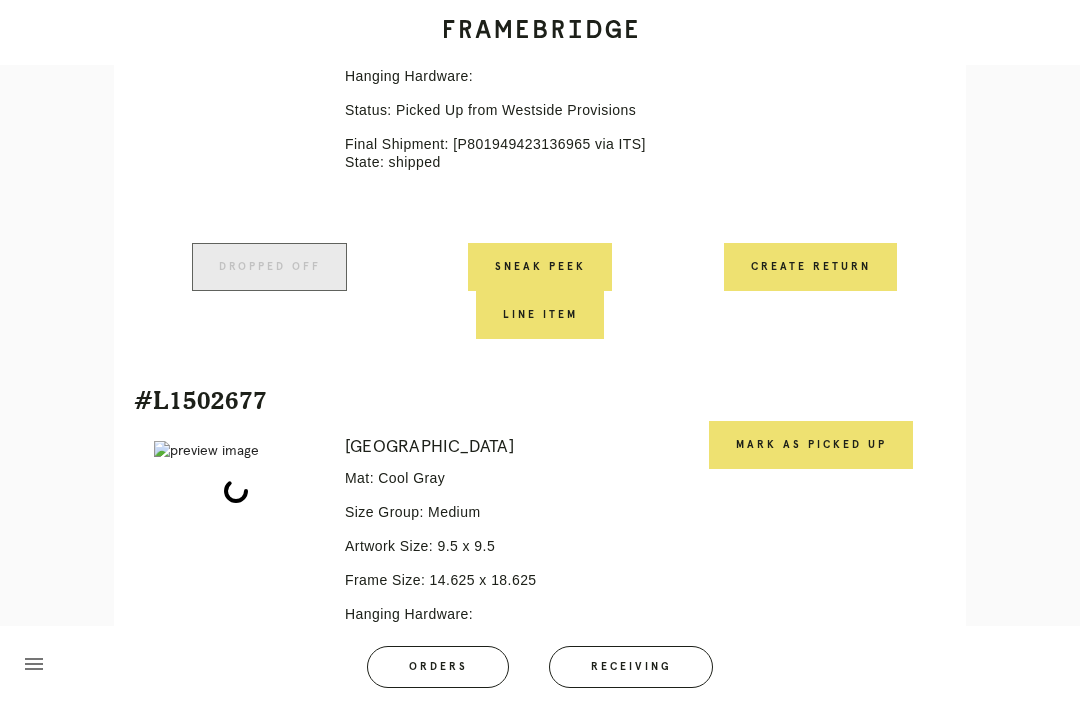 scroll, scrollTop: 751, scrollLeft: 0, axis: vertical 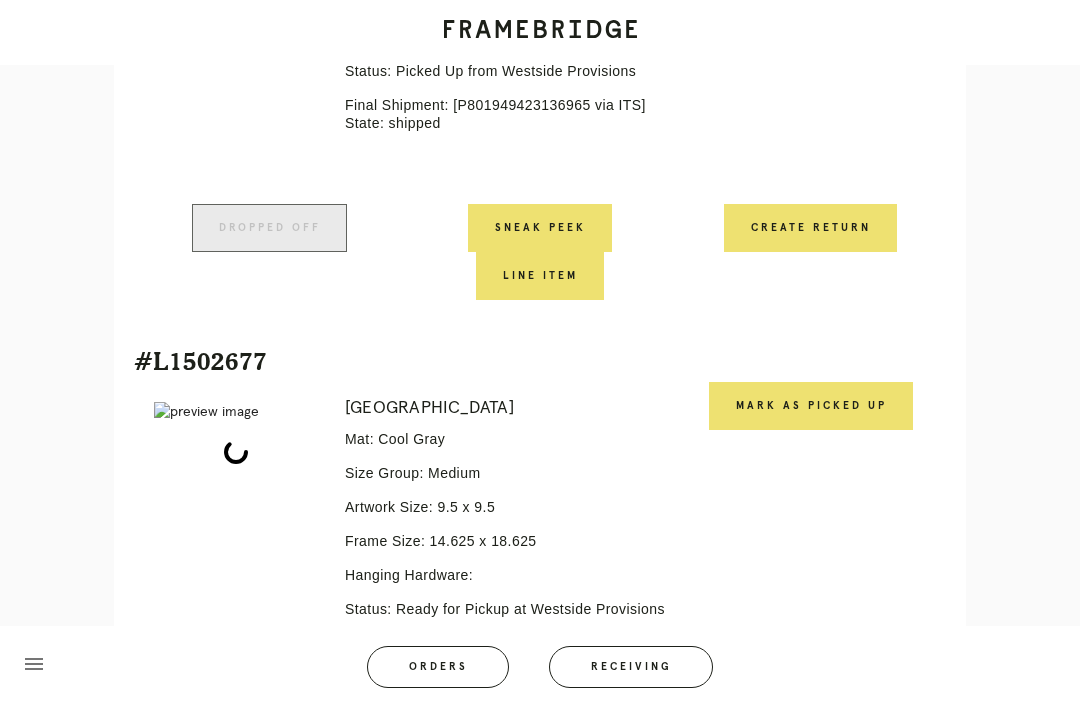 click on "Mark as Picked Up" at bounding box center [811, 406] 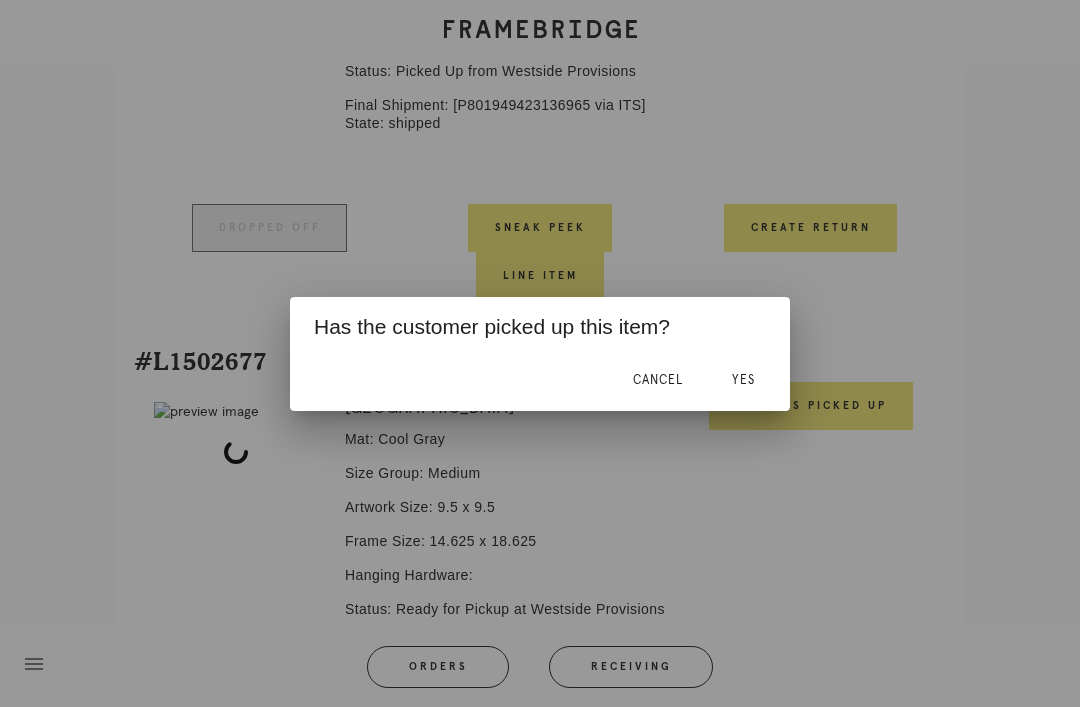 click on "Yes" at bounding box center [743, 380] 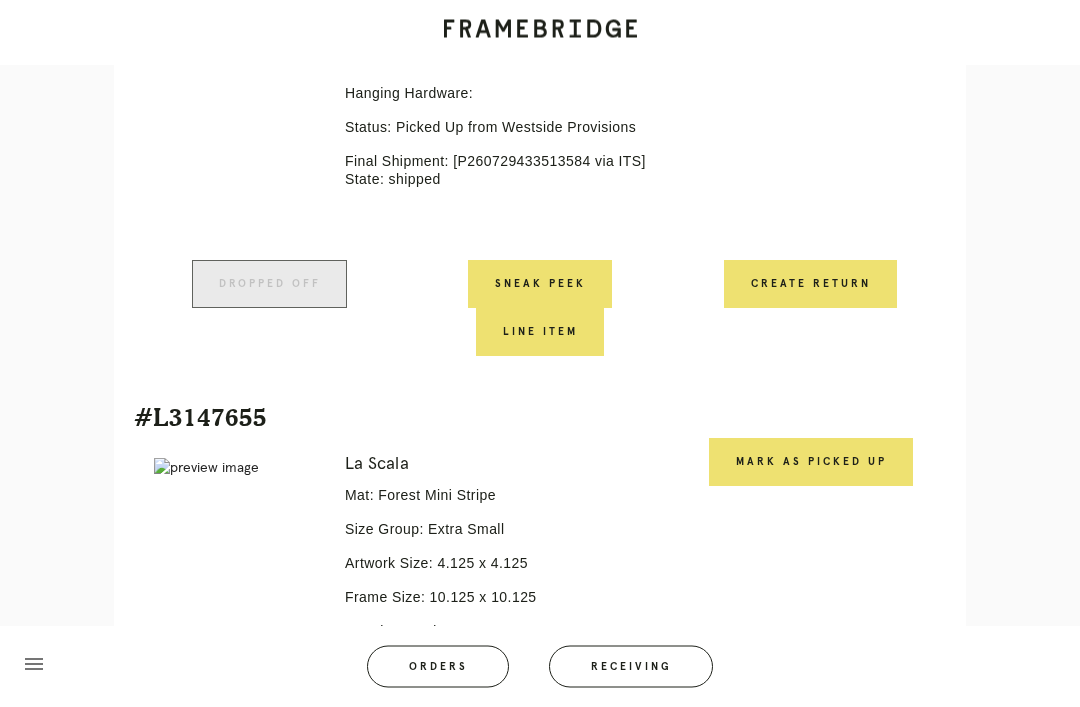 scroll, scrollTop: 1787, scrollLeft: 0, axis: vertical 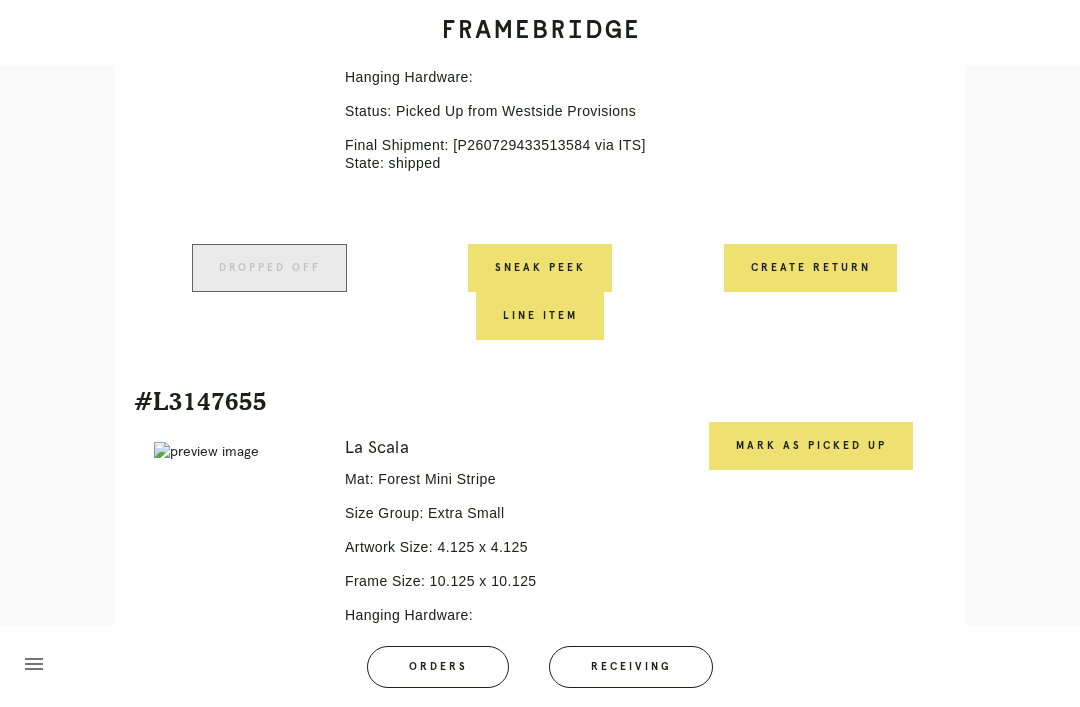 click on "Mark as Picked Up" at bounding box center (811, 446) 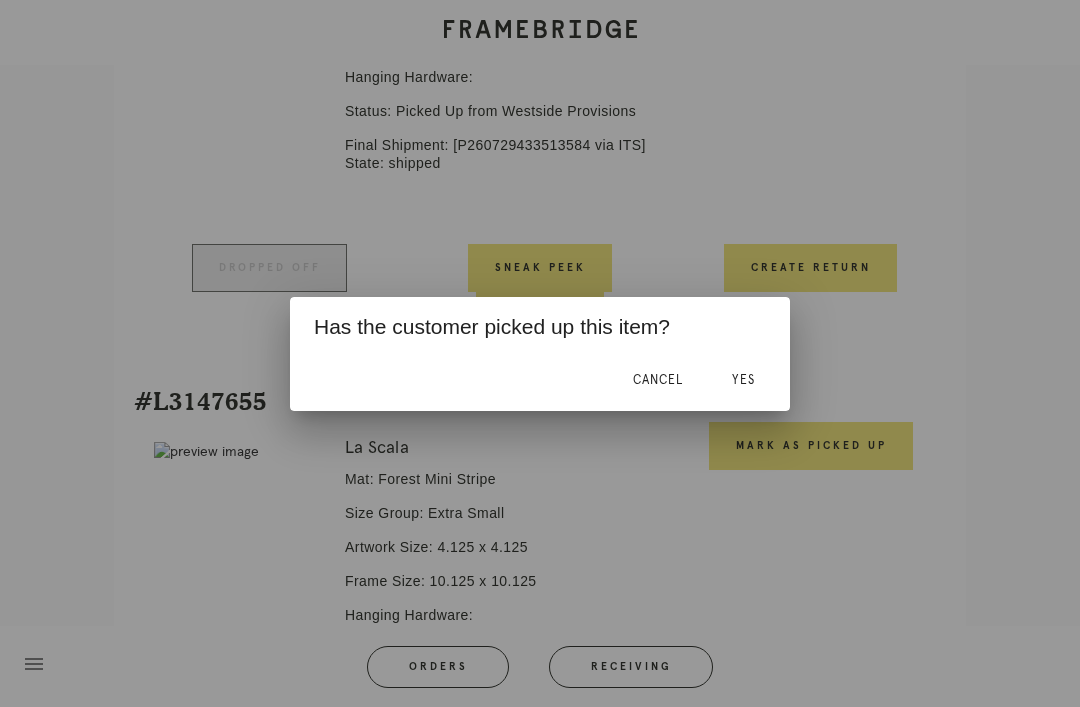 click on "Yes" at bounding box center (743, 380) 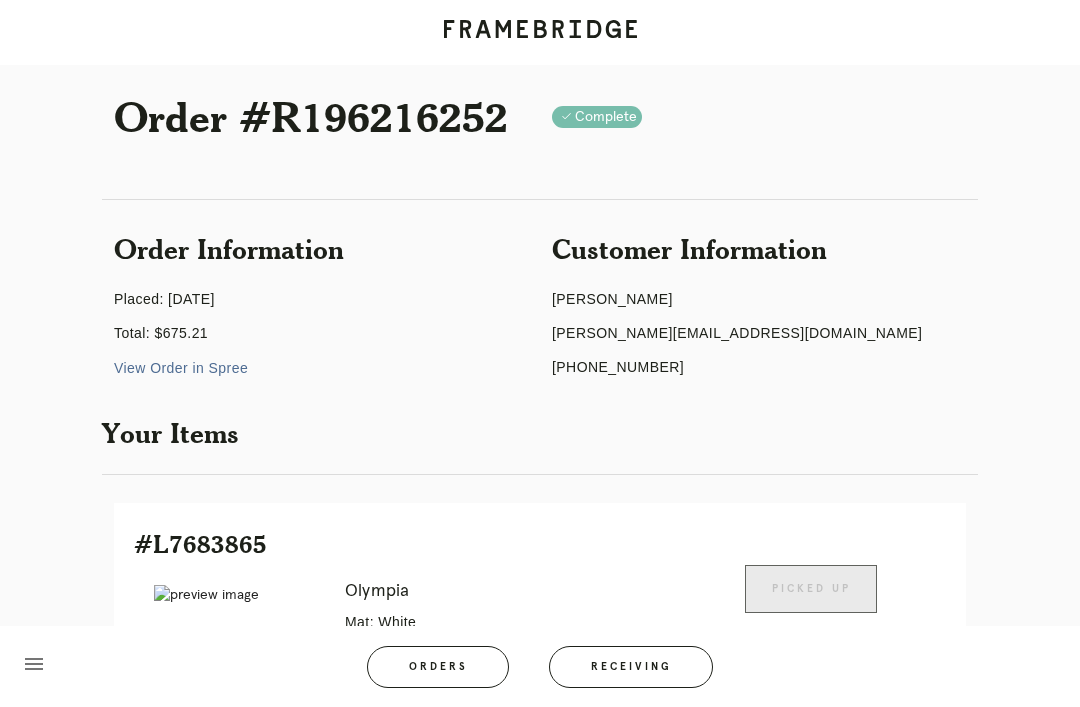 scroll, scrollTop: 0, scrollLeft: 0, axis: both 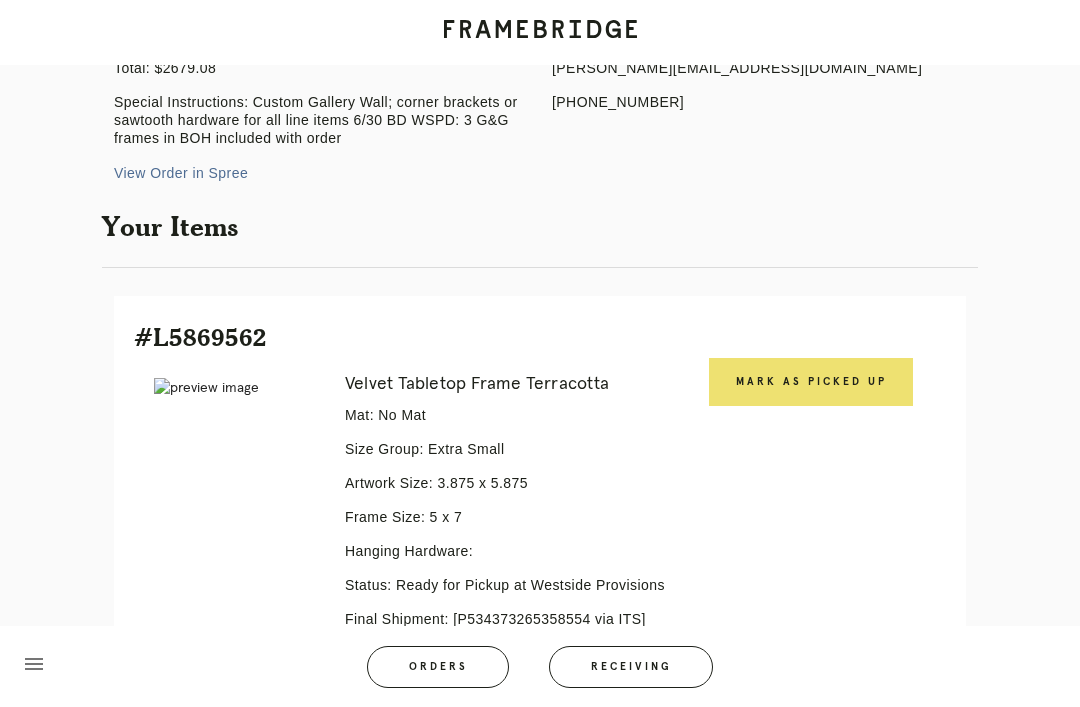 click on "Mark as Picked Up" at bounding box center (811, 382) 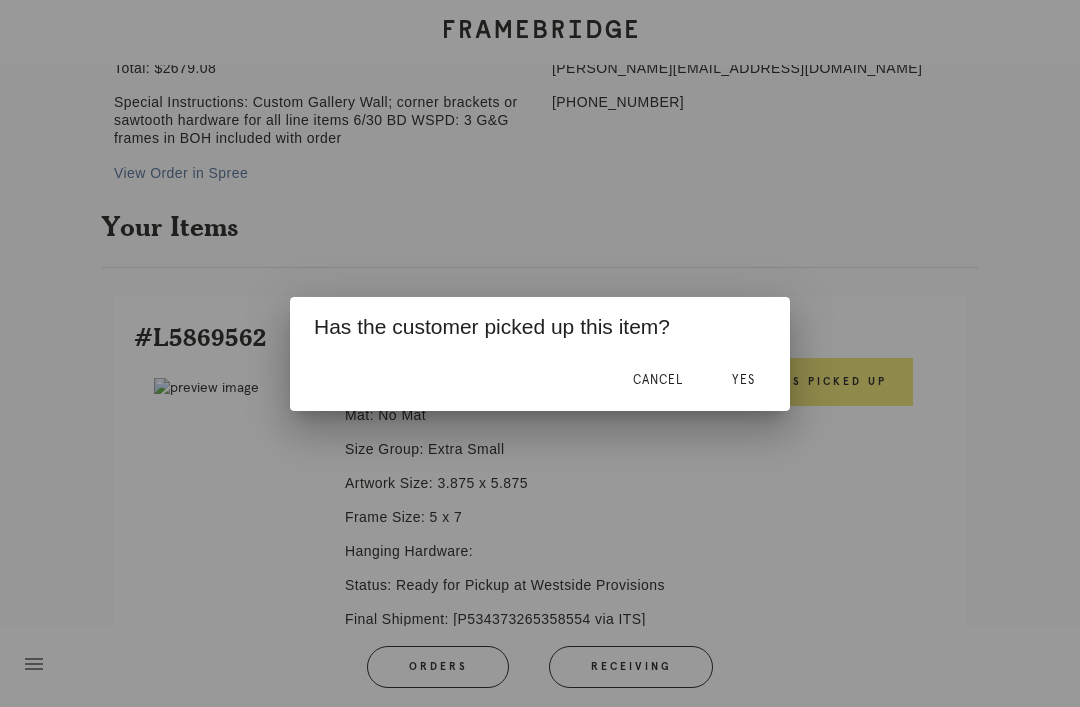 click on "Yes" at bounding box center [743, 380] 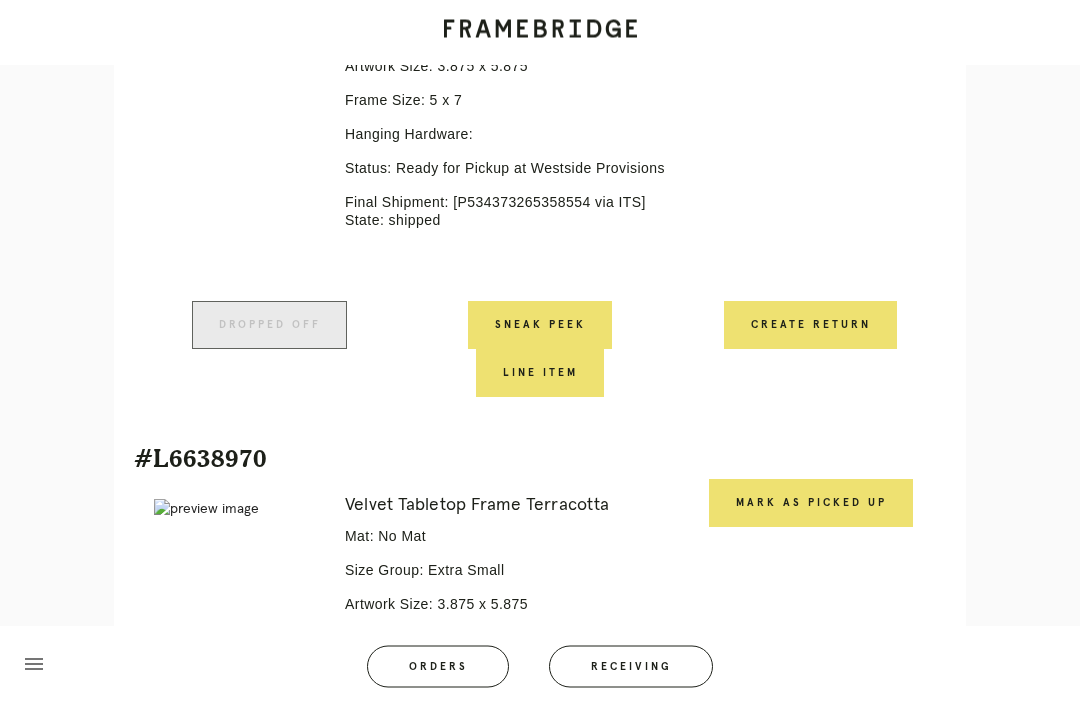 scroll, scrollTop: 769, scrollLeft: 0, axis: vertical 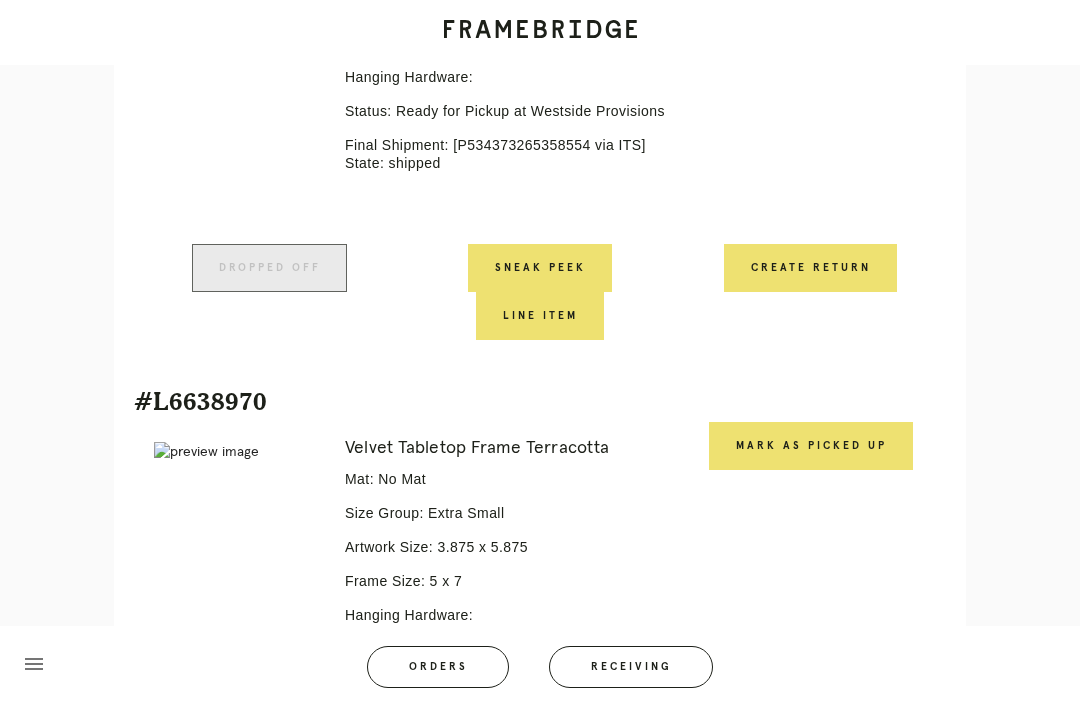click on "Mark as Picked Up" at bounding box center (811, 446) 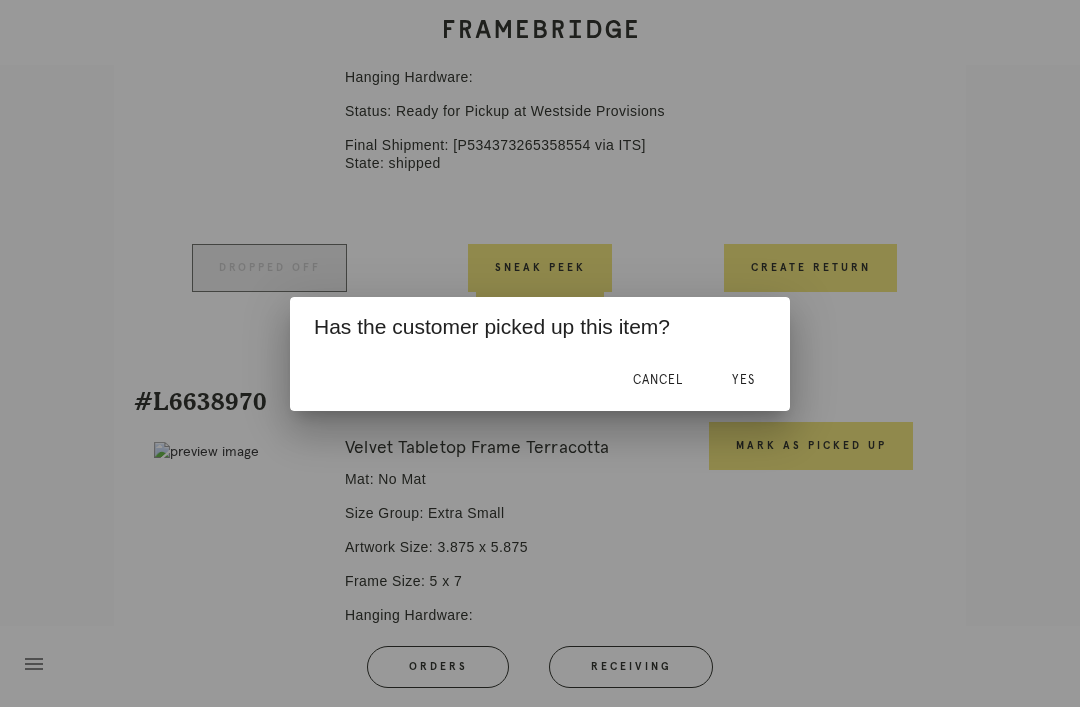click on "Yes" at bounding box center [743, 381] 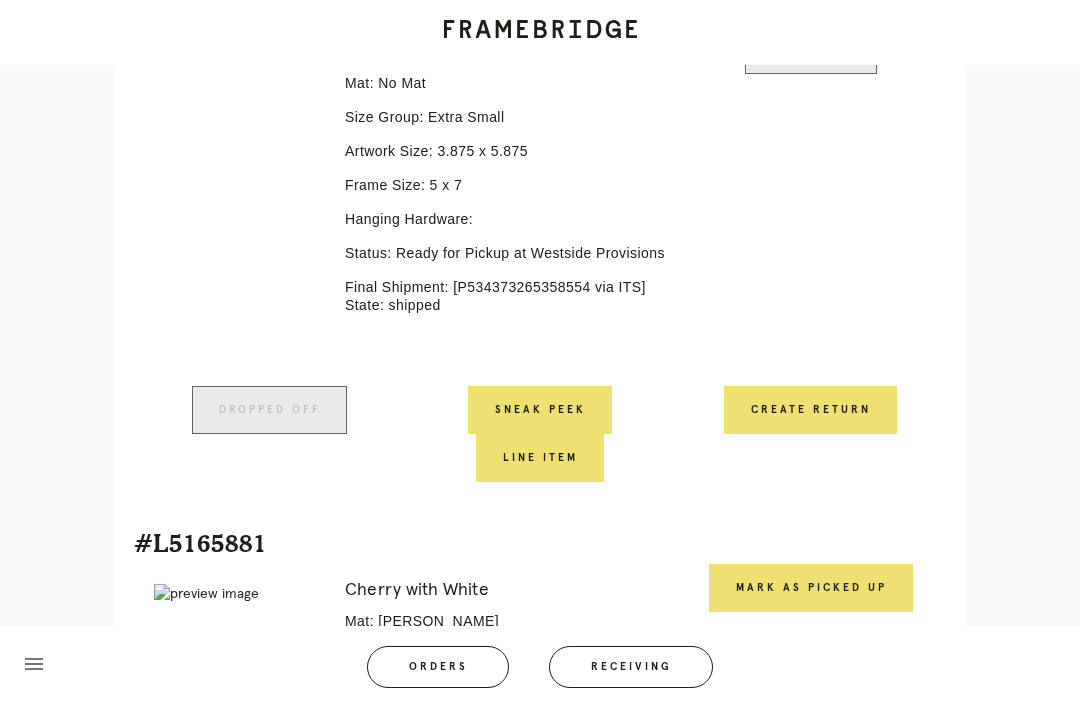scroll, scrollTop: 1219, scrollLeft: 0, axis: vertical 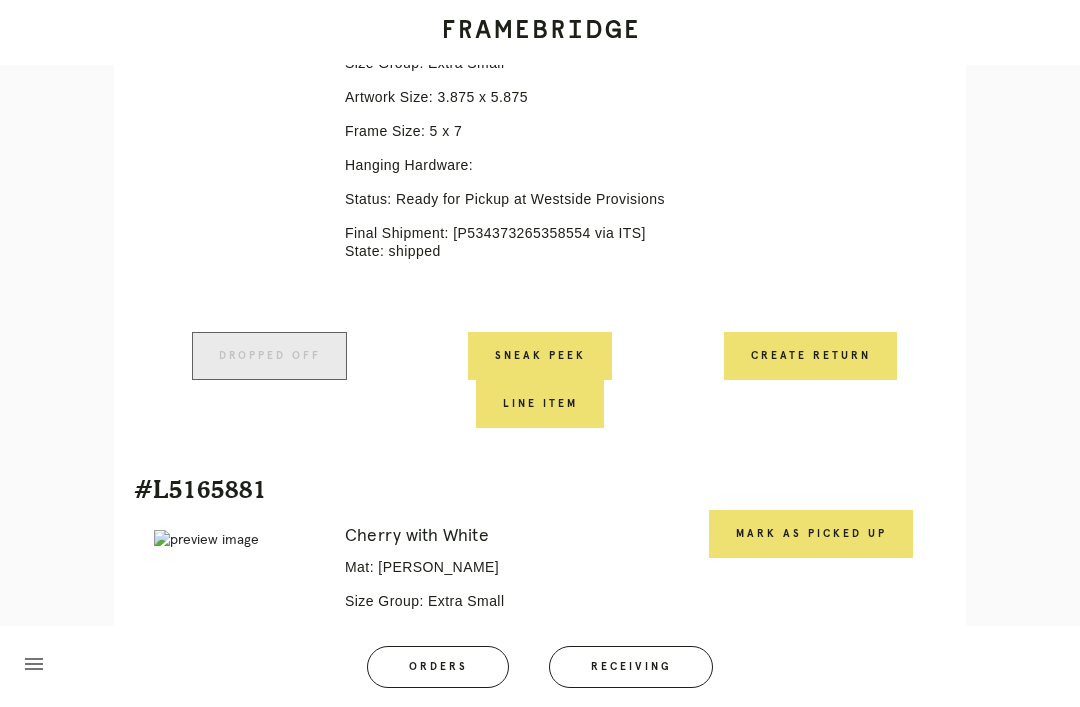 click on "Mark as Picked Up" at bounding box center [811, 534] 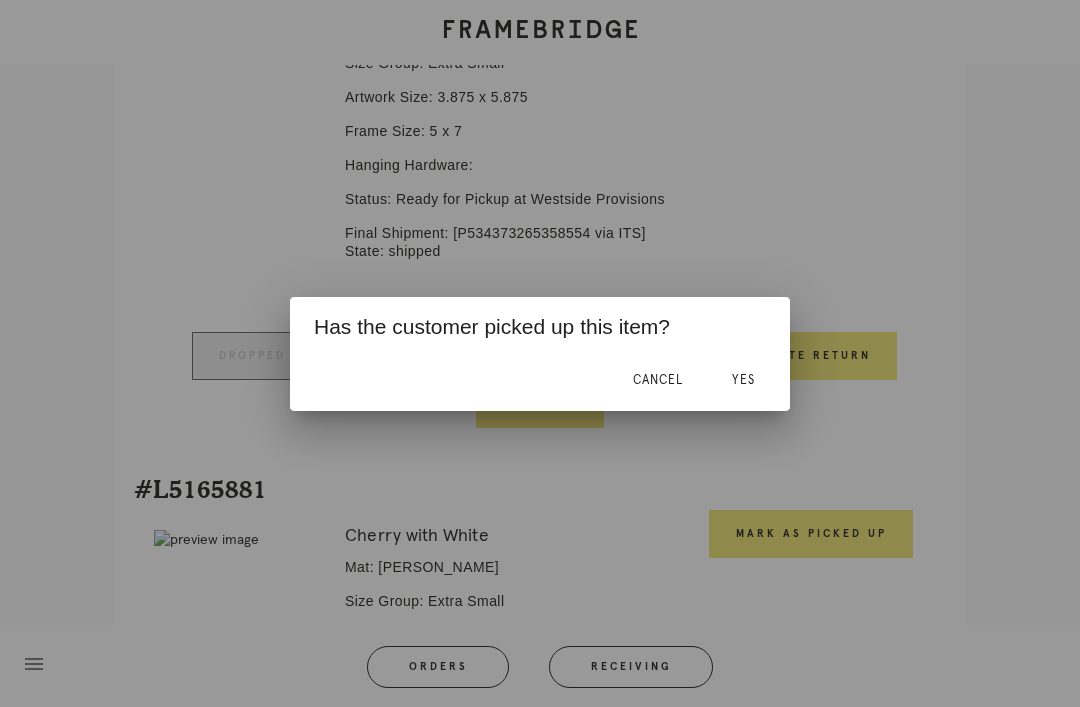click on "Yes" at bounding box center (743, 381) 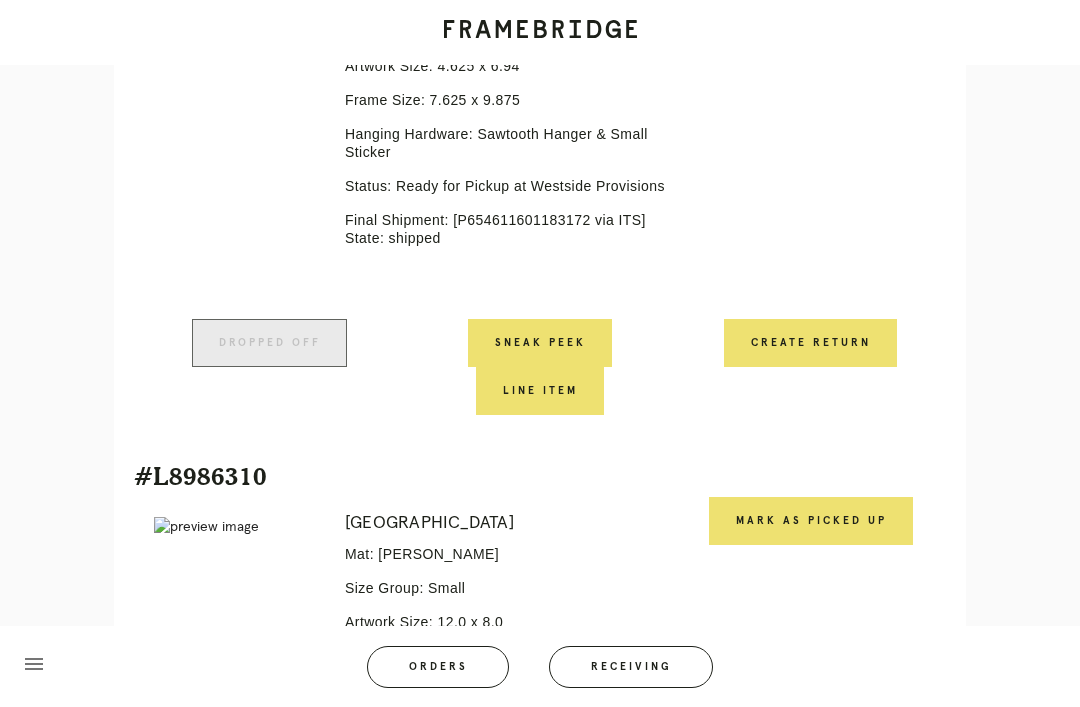 scroll, scrollTop: 1894, scrollLeft: 0, axis: vertical 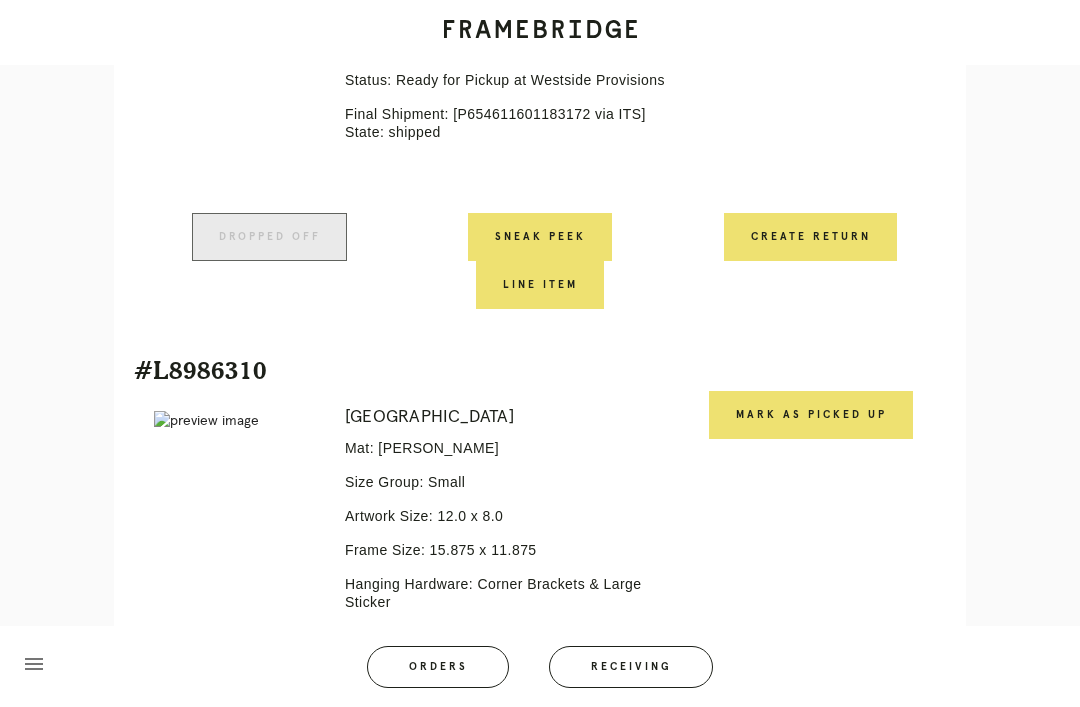 click on "Mark as Picked Up" at bounding box center [811, 415] 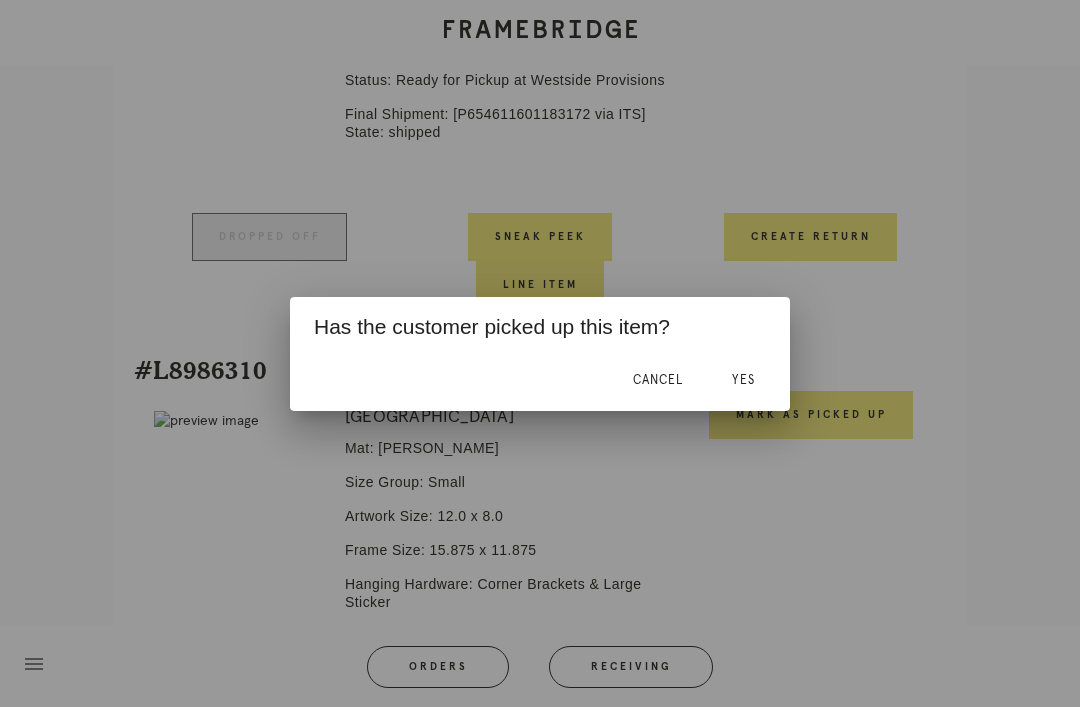 click on "Yes" at bounding box center [743, 380] 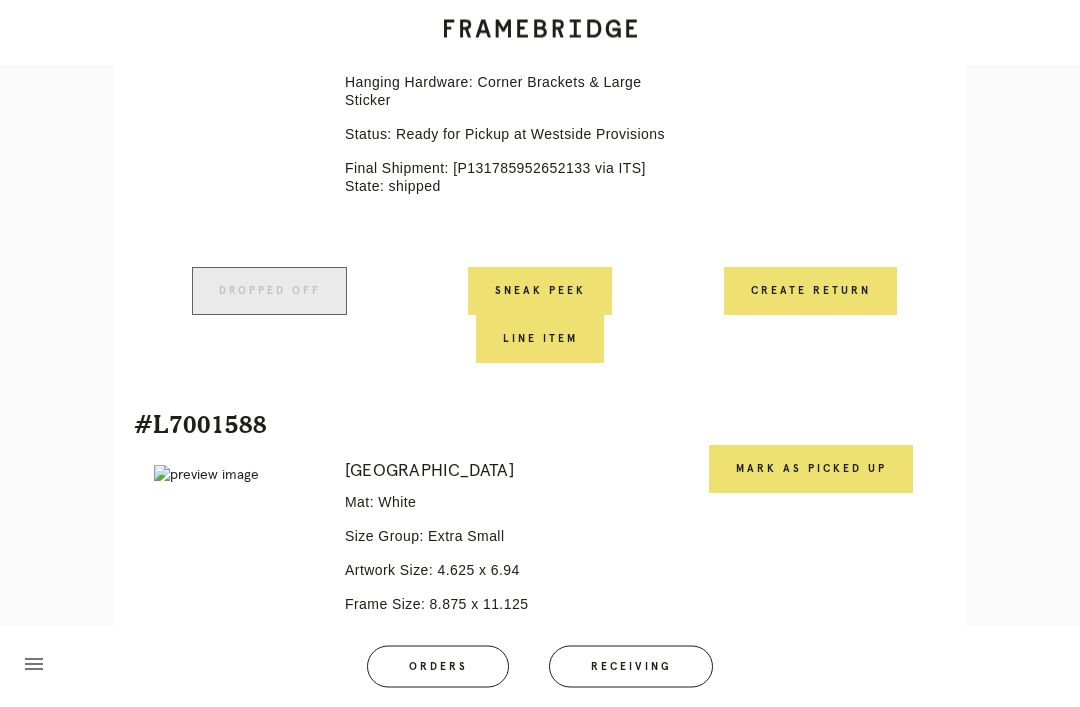 scroll, scrollTop: 2529, scrollLeft: 0, axis: vertical 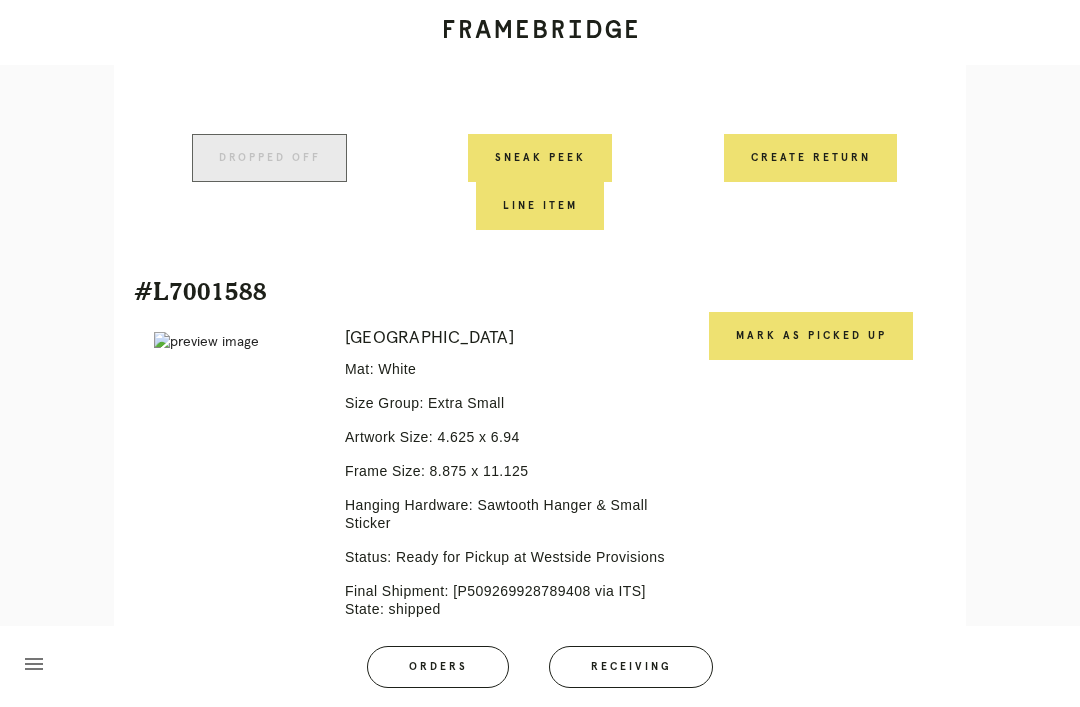 click on "Mark as Picked Up" at bounding box center (811, 336) 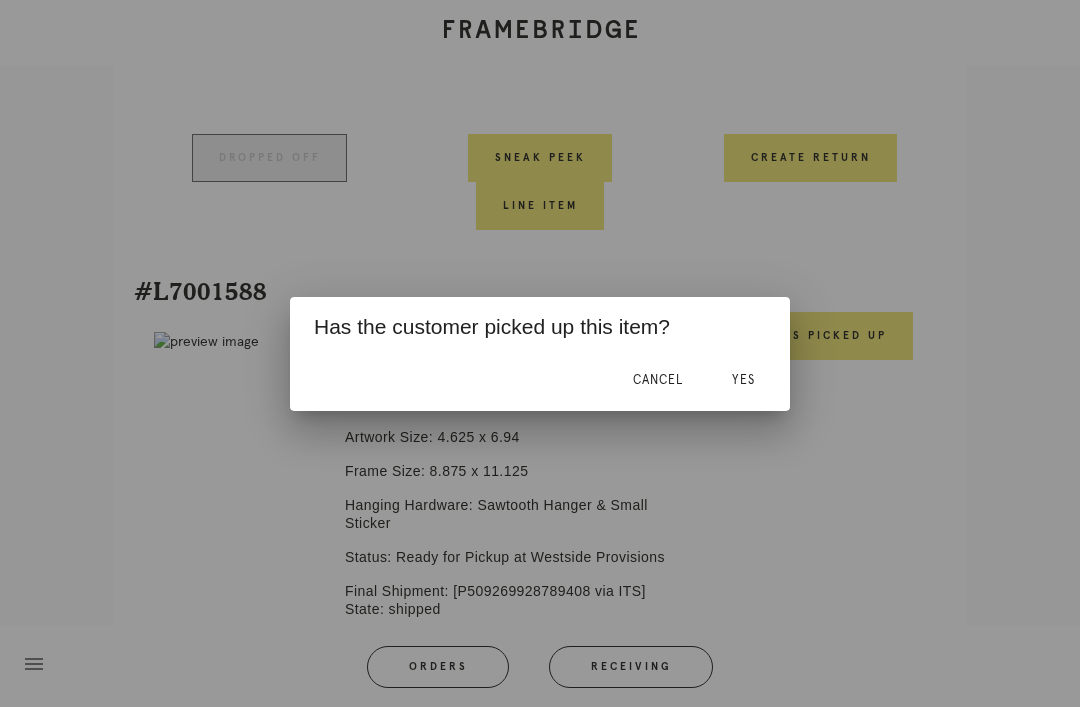 click on "Yes" at bounding box center (743, 380) 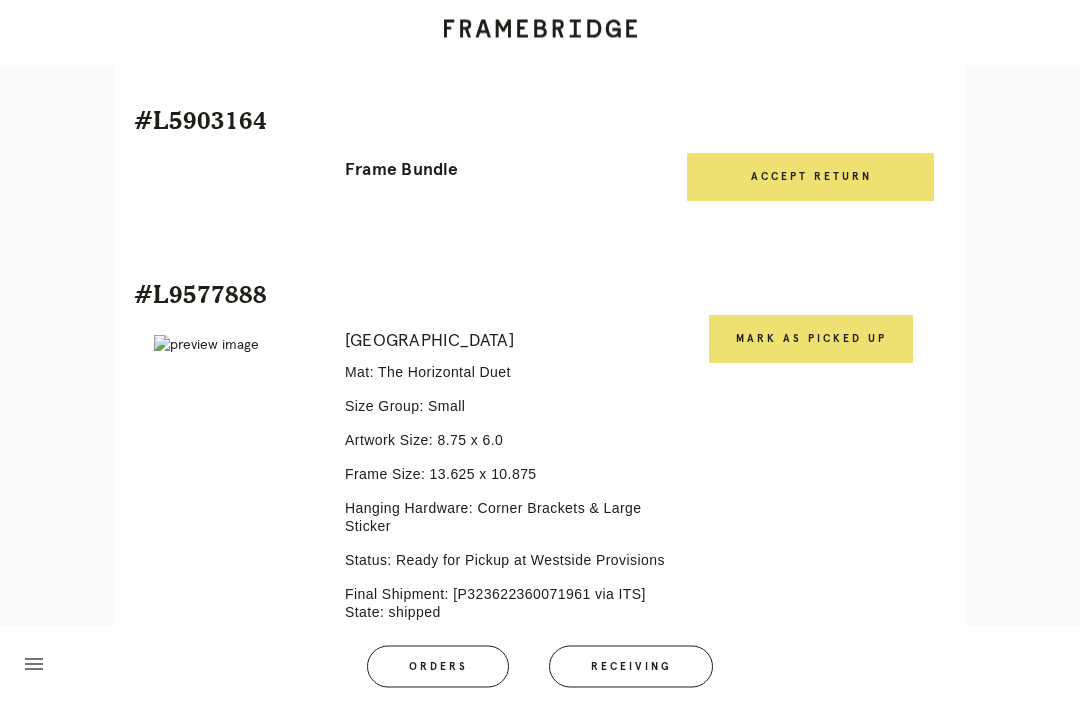 click on "Mark as Picked Up" at bounding box center (811, 340) 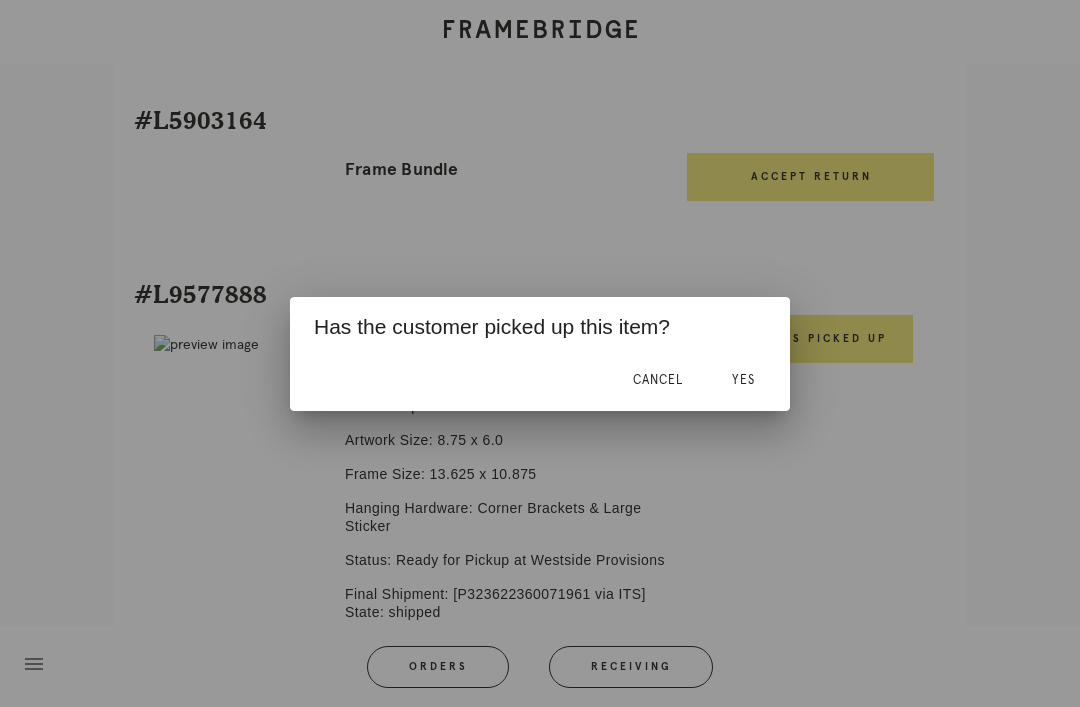 click on "Yes" at bounding box center (743, 381) 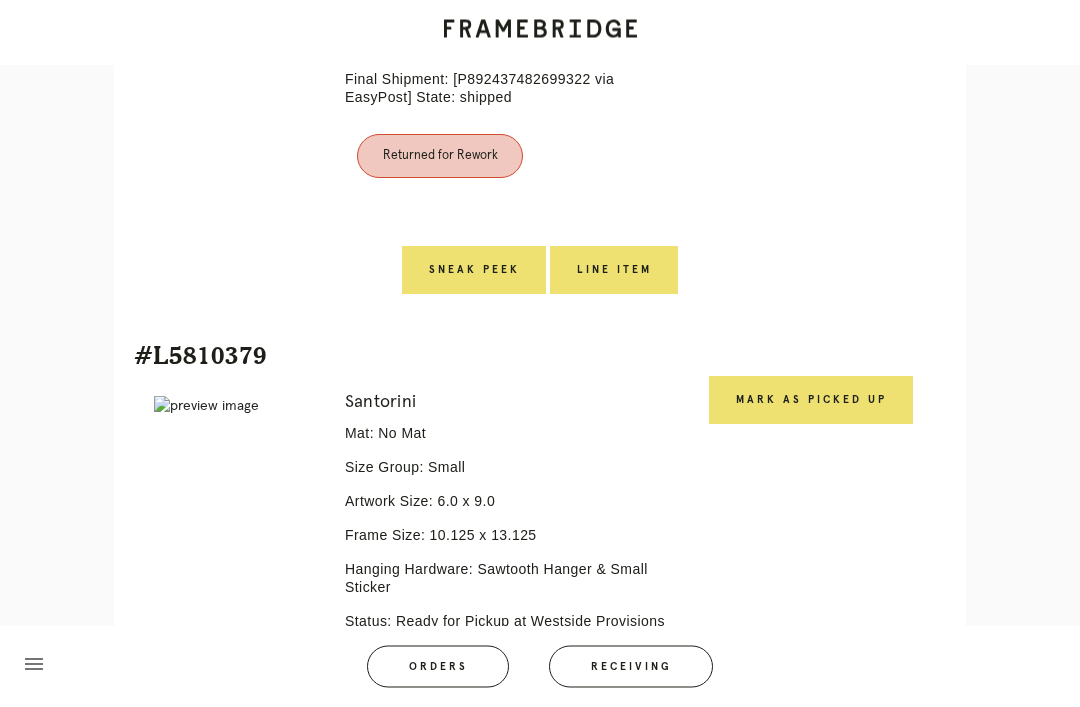scroll, scrollTop: 5392, scrollLeft: 0, axis: vertical 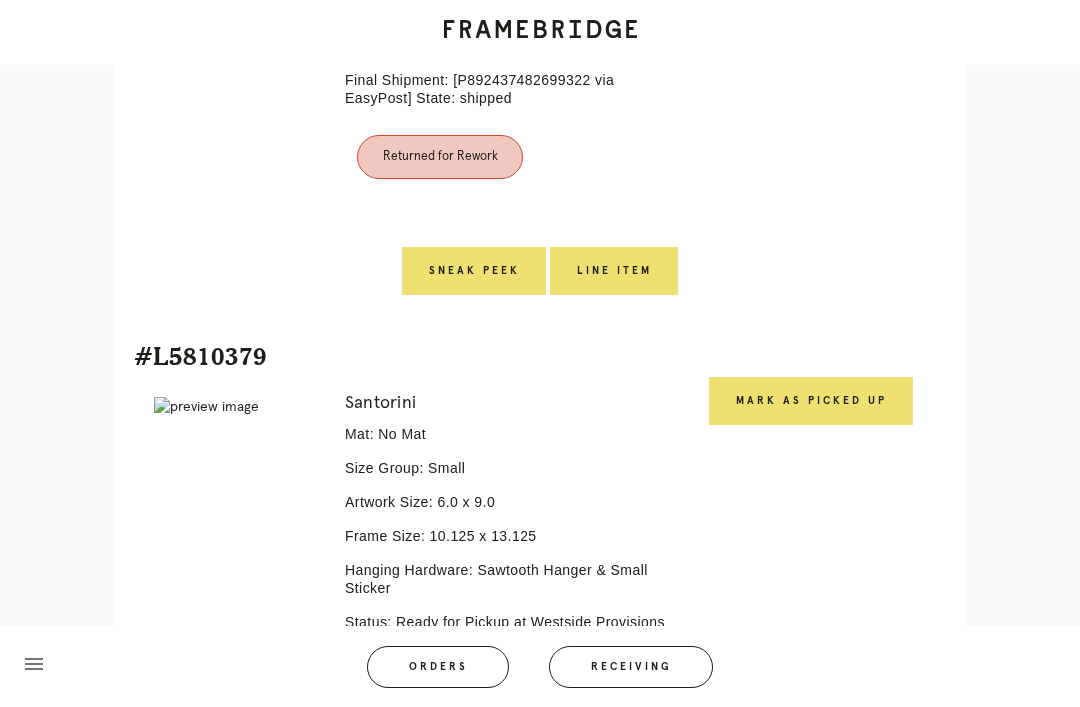 click on "Mark as Picked Up" at bounding box center [811, 401] 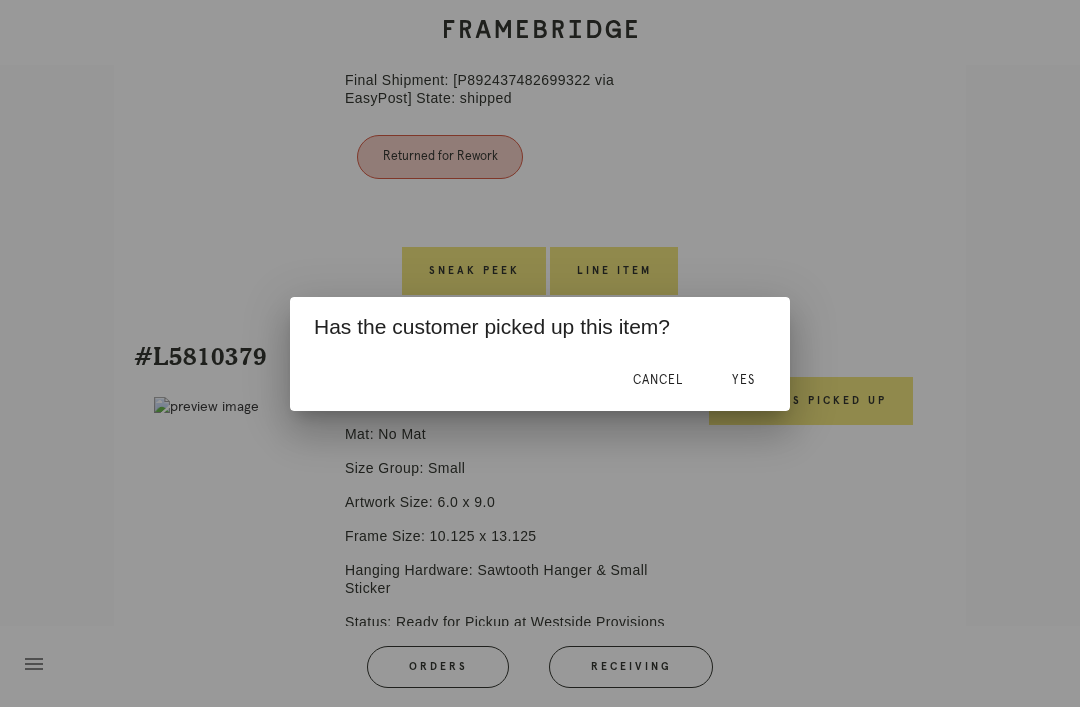 click on "Yes" at bounding box center (743, 381) 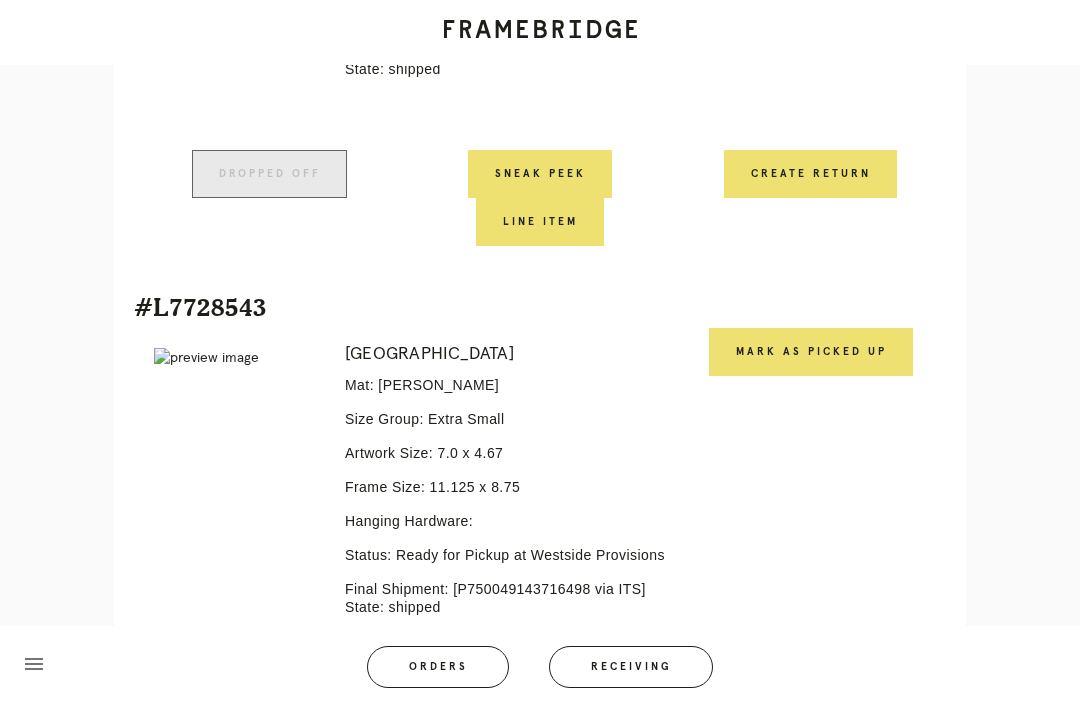scroll, scrollTop: 6157, scrollLeft: 0, axis: vertical 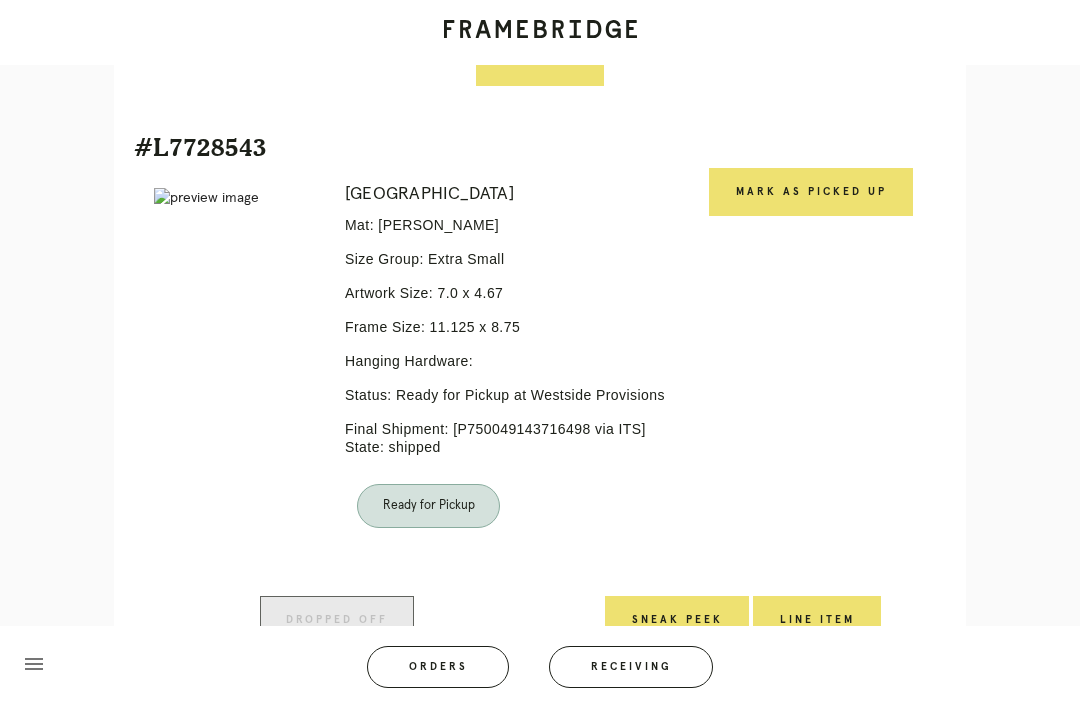 click on "Mark as Picked Up" at bounding box center [811, 192] 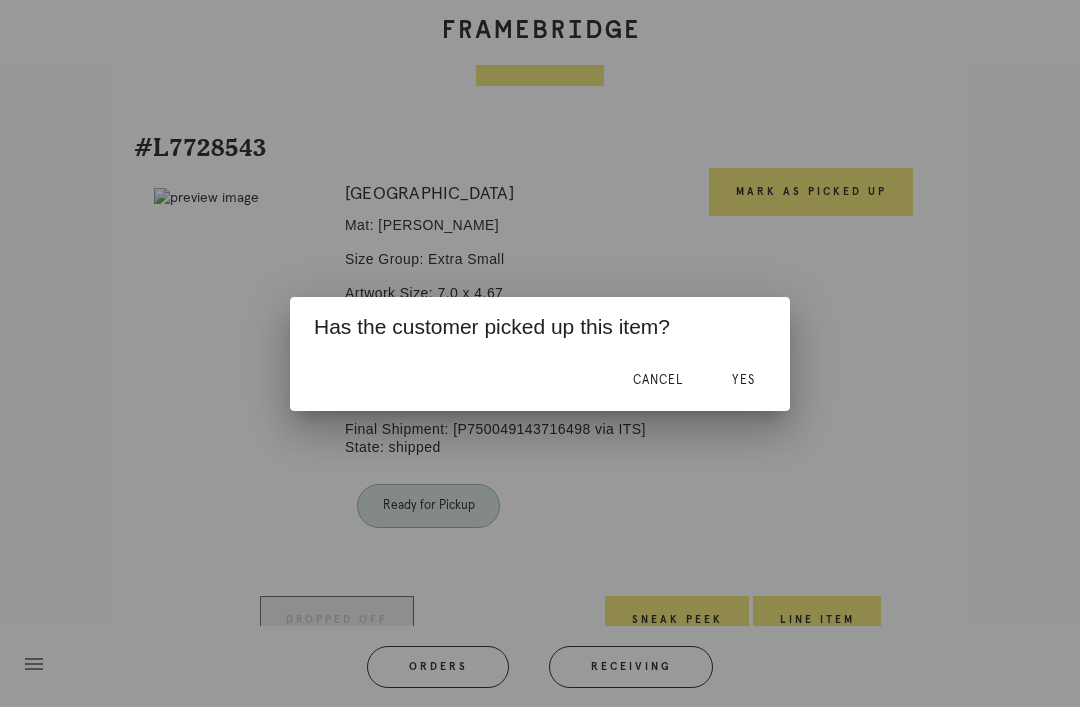 click on "Yes" at bounding box center (743, 381) 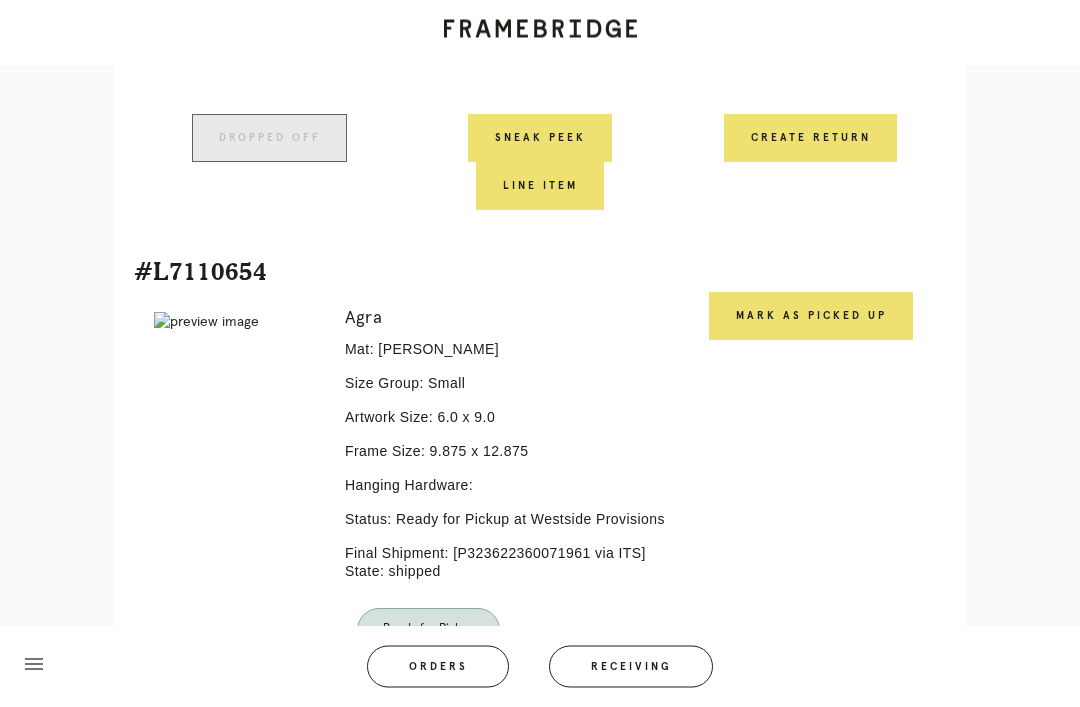 scroll, scrollTop: 6571, scrollLeft: 0, axis: vertical 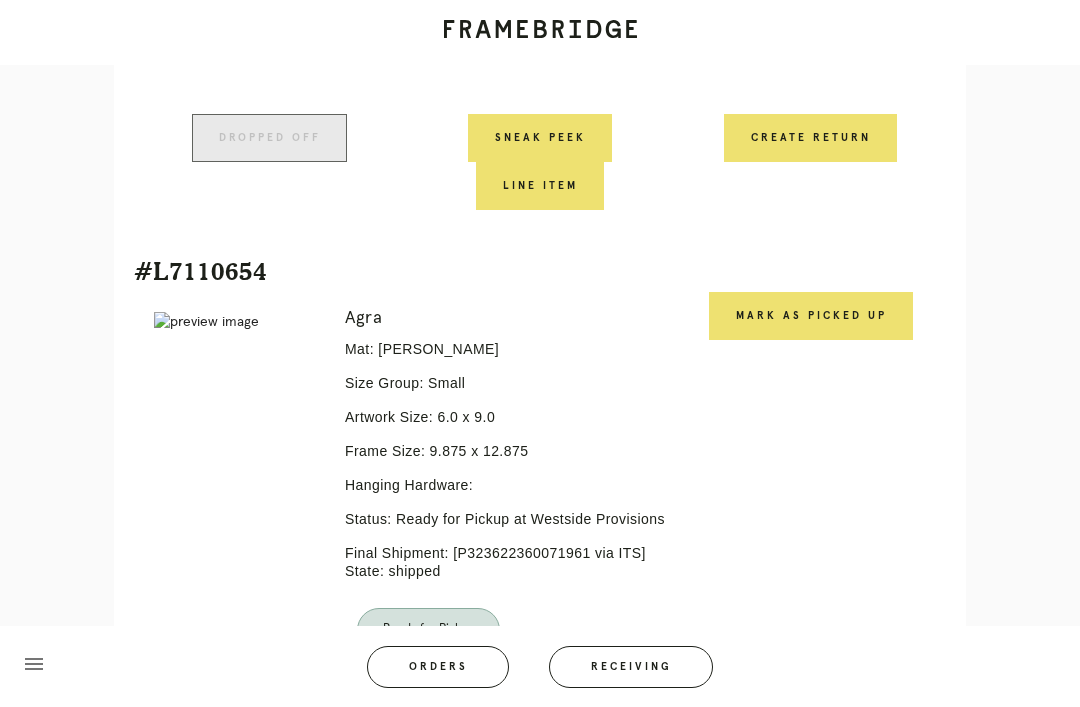 click on "Mark as Picked Up" at bounding box center [811, 316] 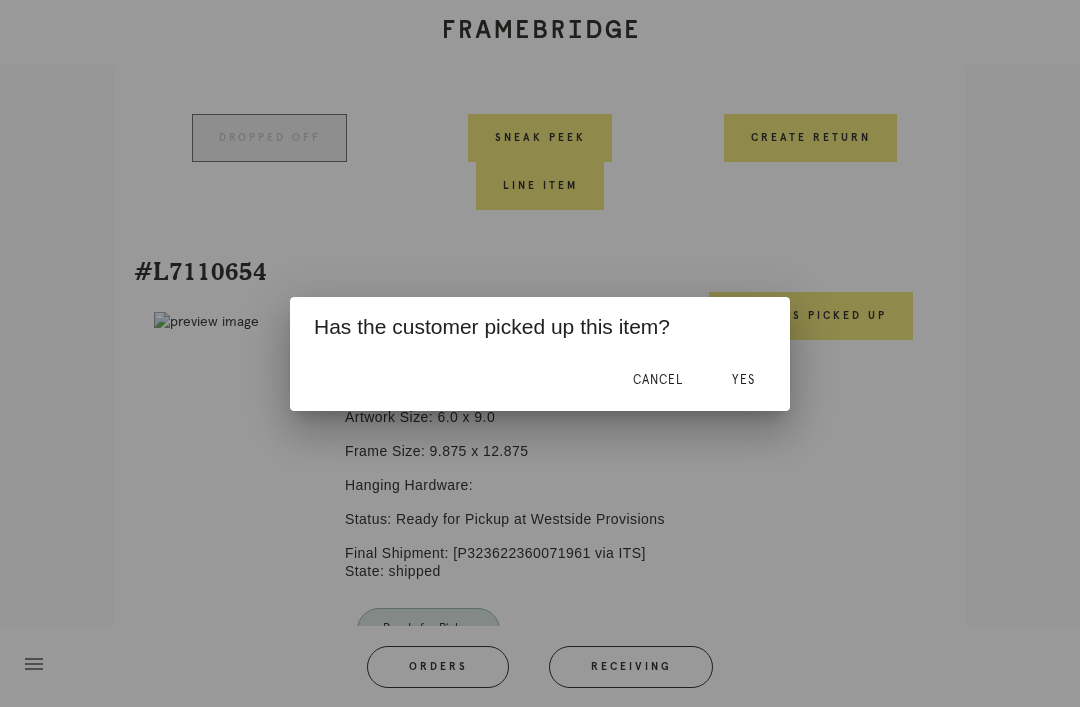 click on "Yes" at bounding box center [743, 380] 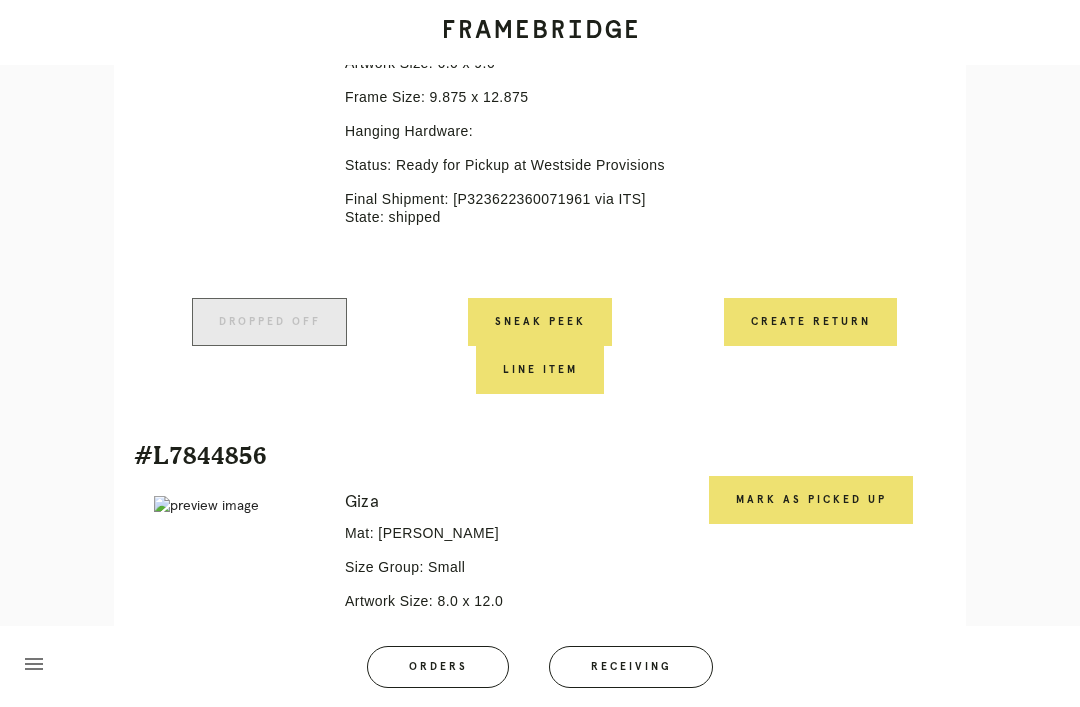 scroll, scrollTop: 7045, scrollLeft: 0, axis: vertical 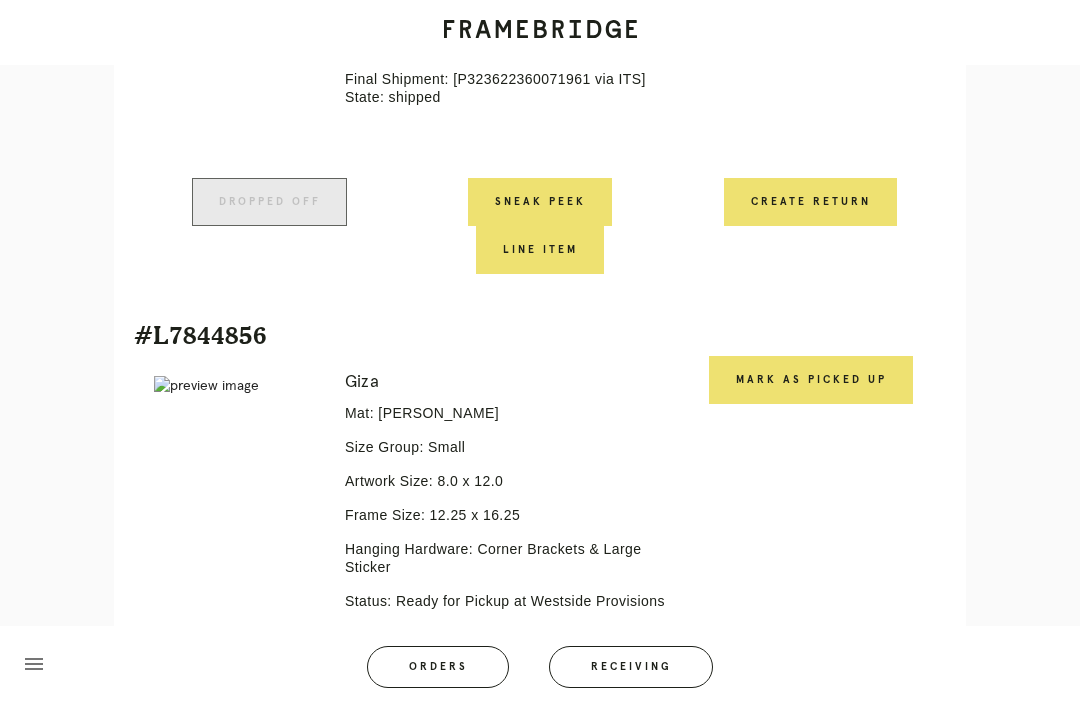 click on "Mark as Picked Up" at bounding box center (811, 380) 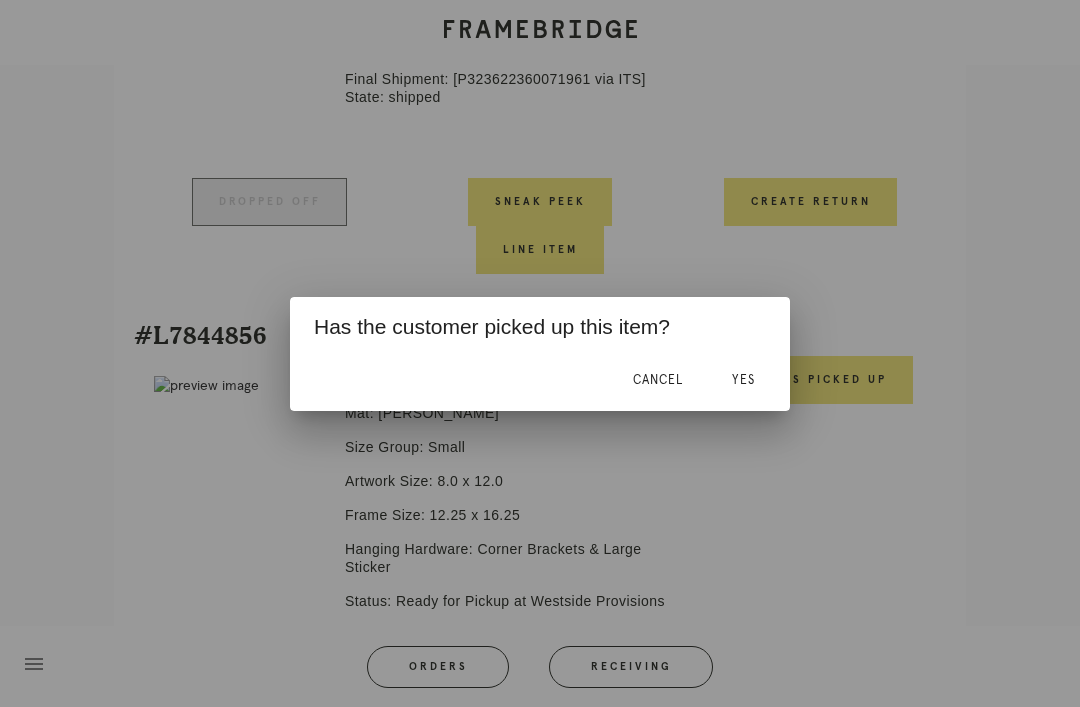 click on "Yes" at bounding box center (743, 381) 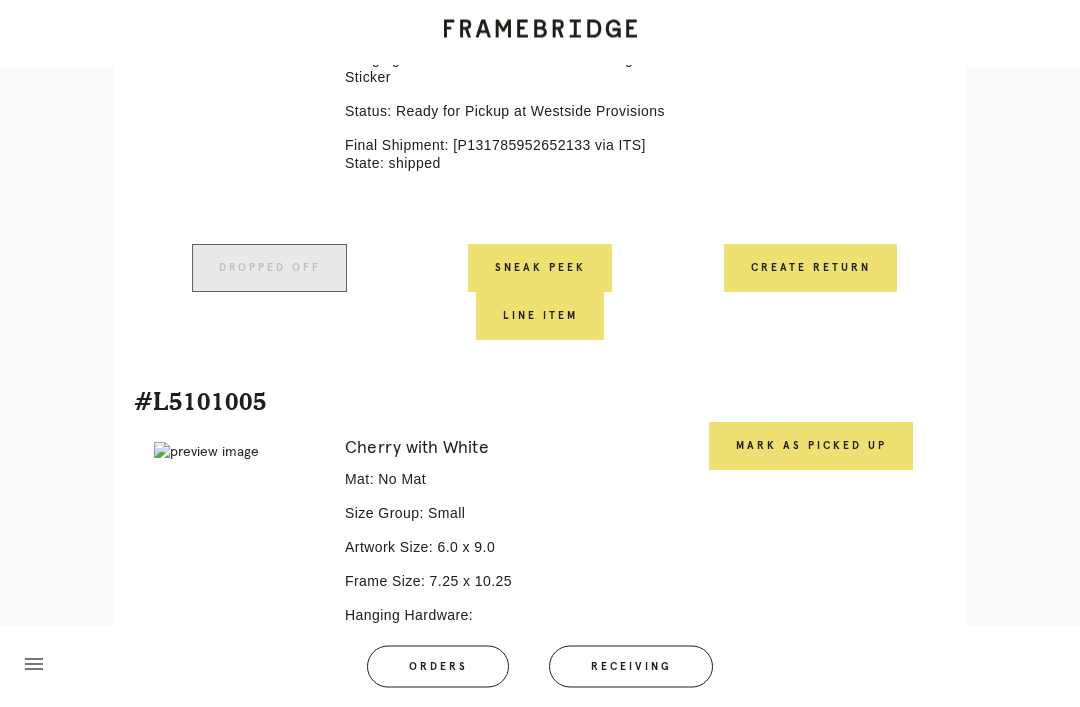 click on "Mark as Picked Up" at bounding box center (811, 447) 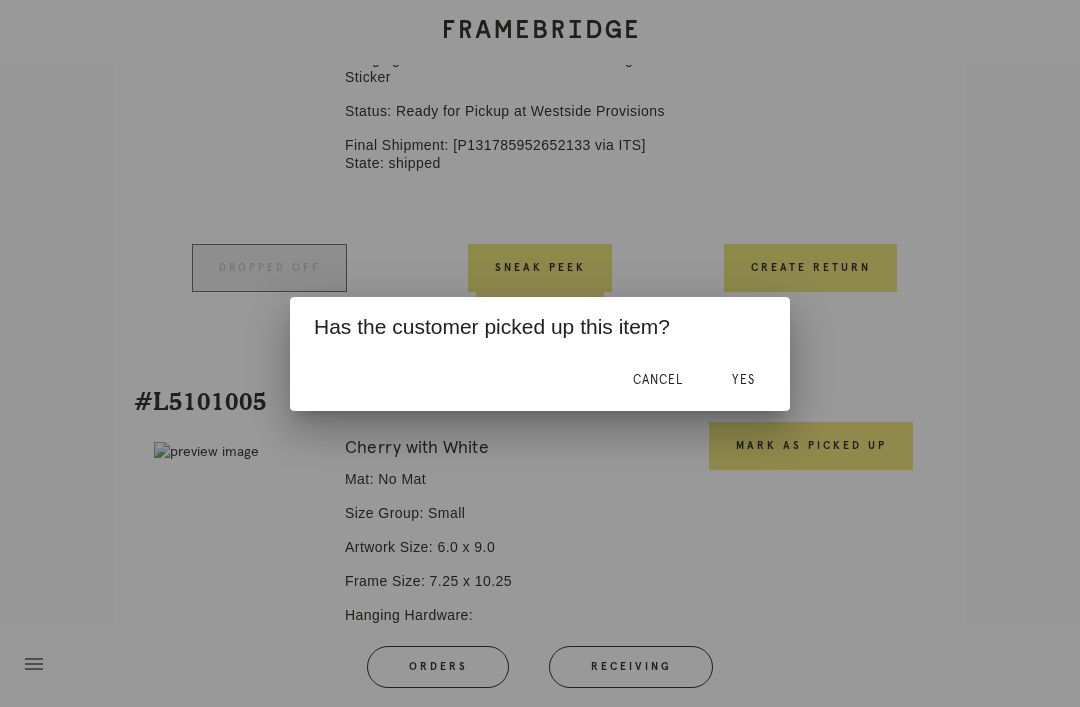 click on "Yes" at bounding box center [743, 381] 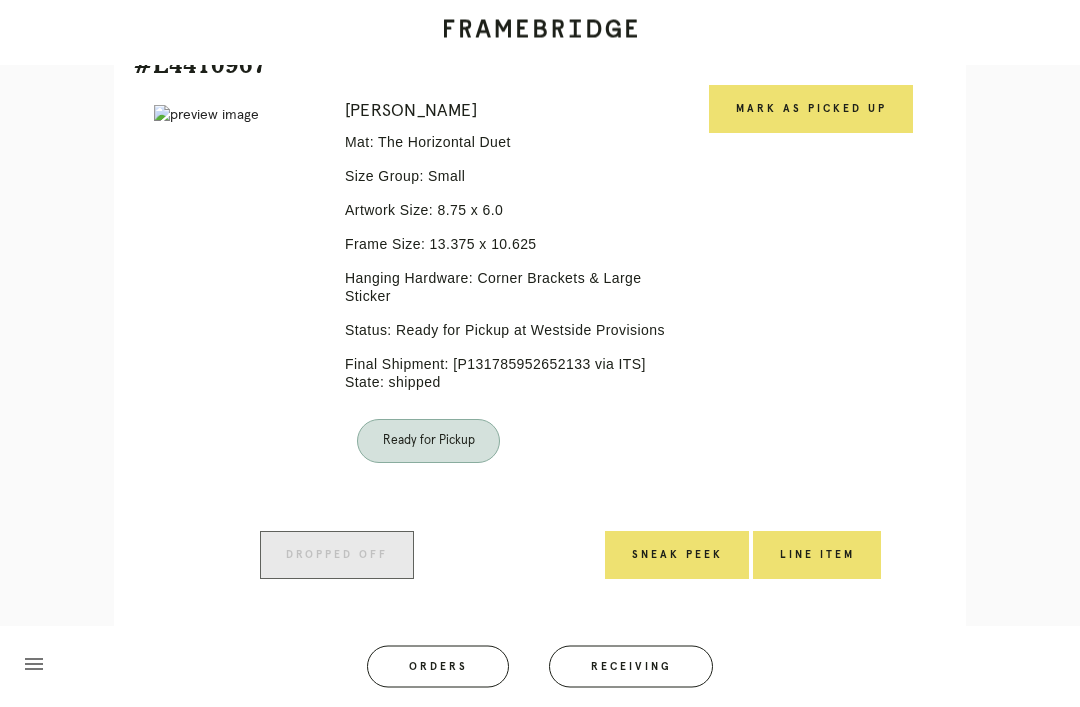 scroll, scrollTop: 11133, scrollLeft: 0, axis: vertical 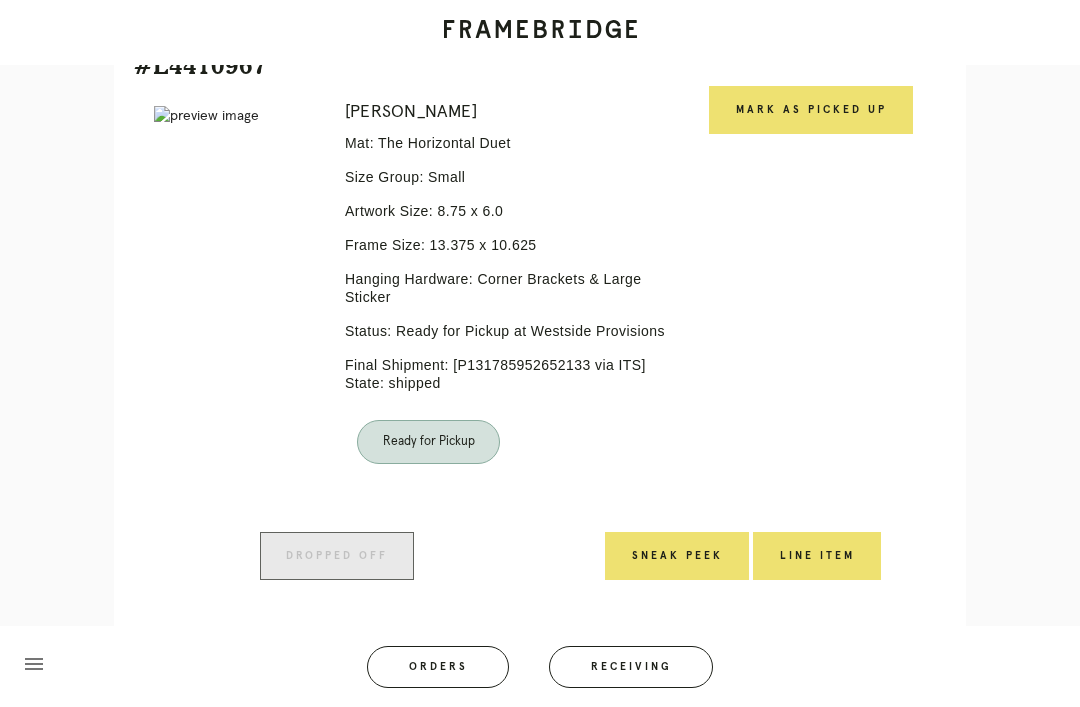 click on "Mark as Picked Up" at bounding box center (811, 110) 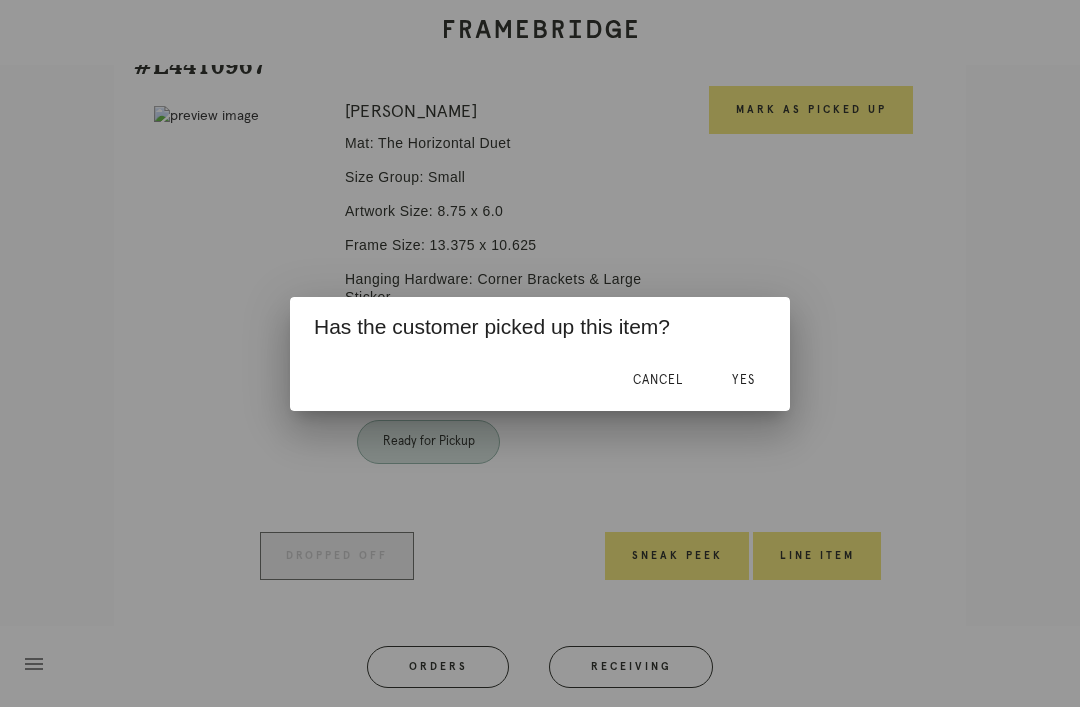 click on "Yes" at bounding box center (743, 380) 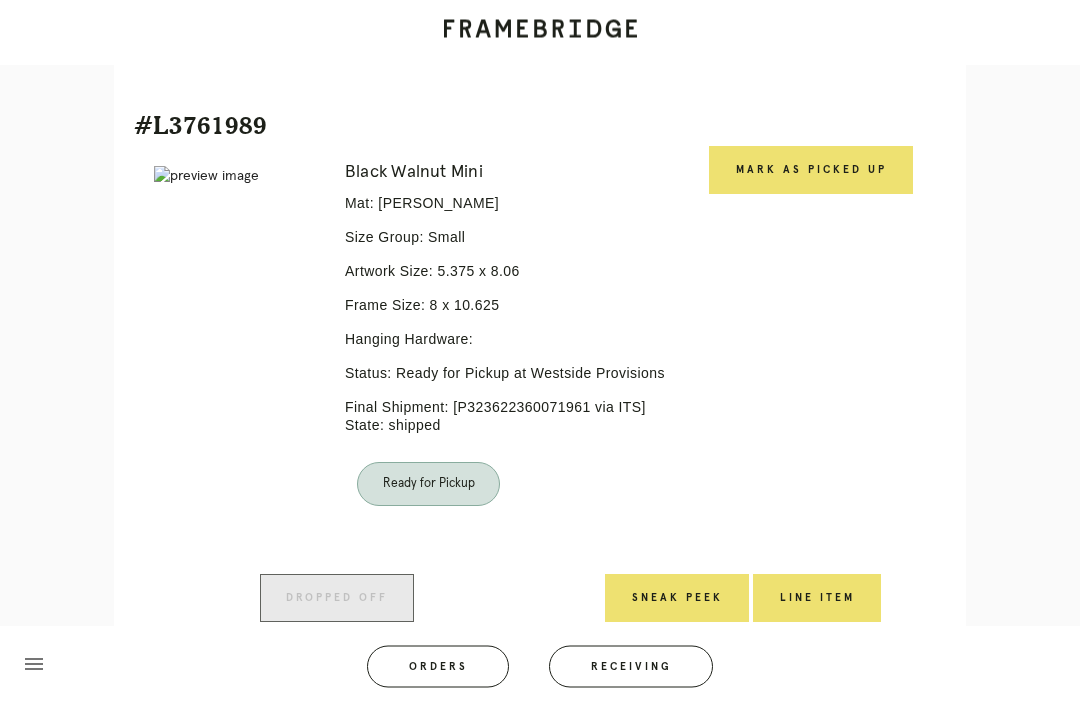 click on "Mark as Picked Up" at bounding box center (811, 171) 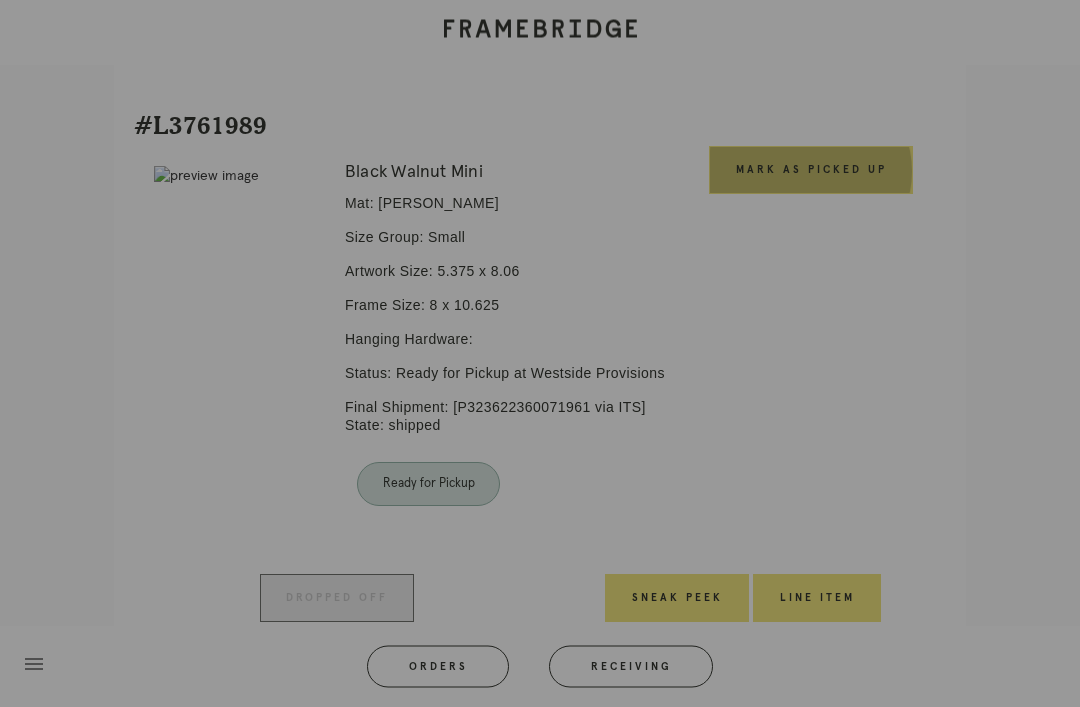 scroll, scrollTop: 12205, scrollLeft: 0, axis: vertical 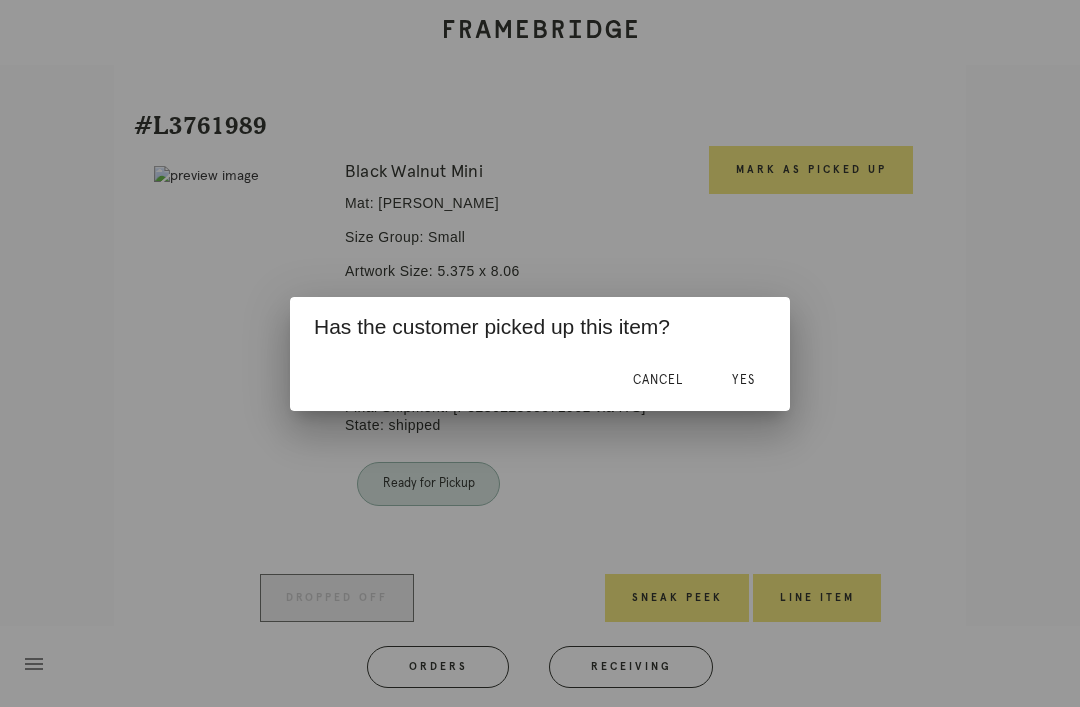 click on "Yes" at bounding box center [743, 381] 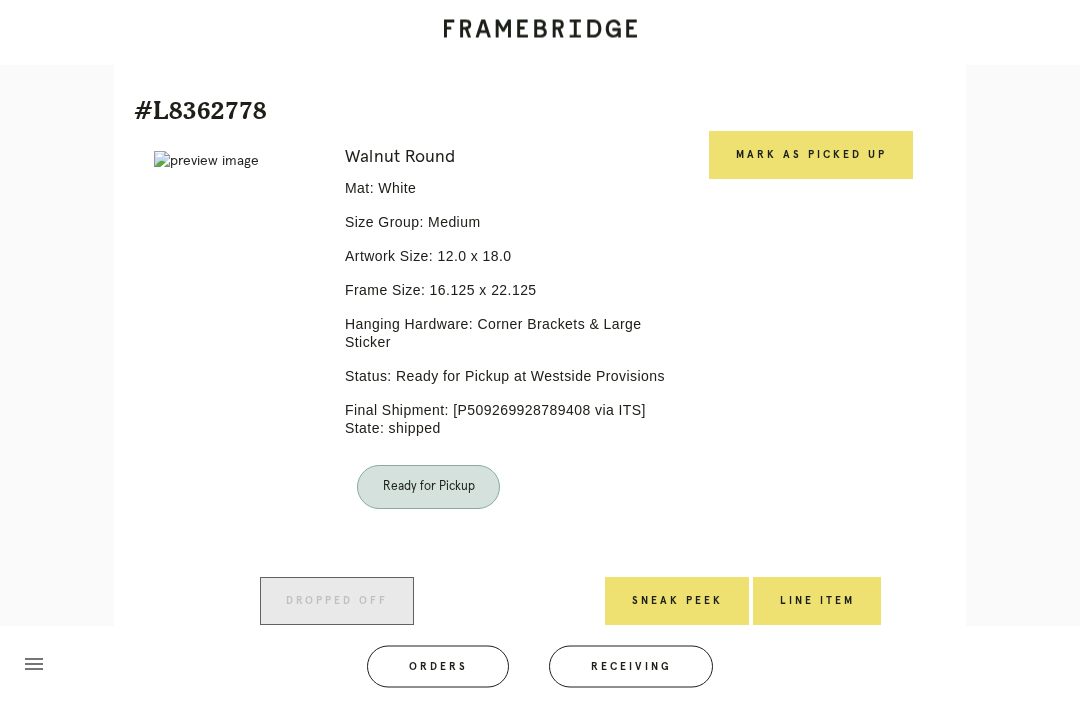 click on "Mark as Picked Up" at bounding box center (811, 156) 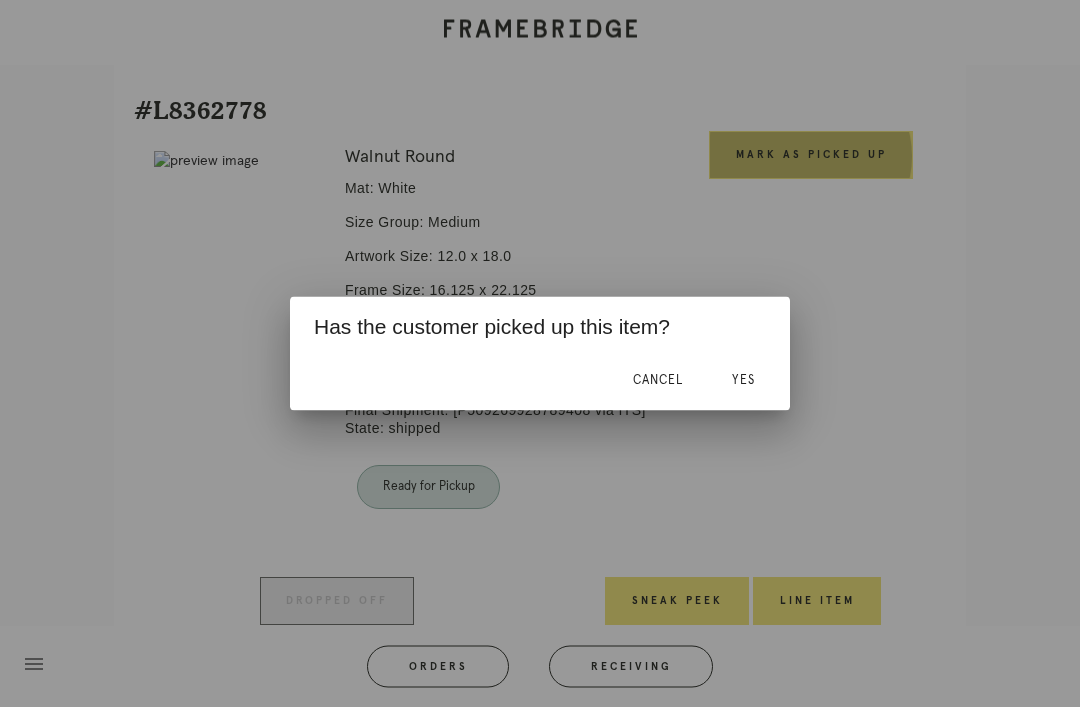 scroll, scrollTop: 12758, scrollLeft: 0, axis: vertical 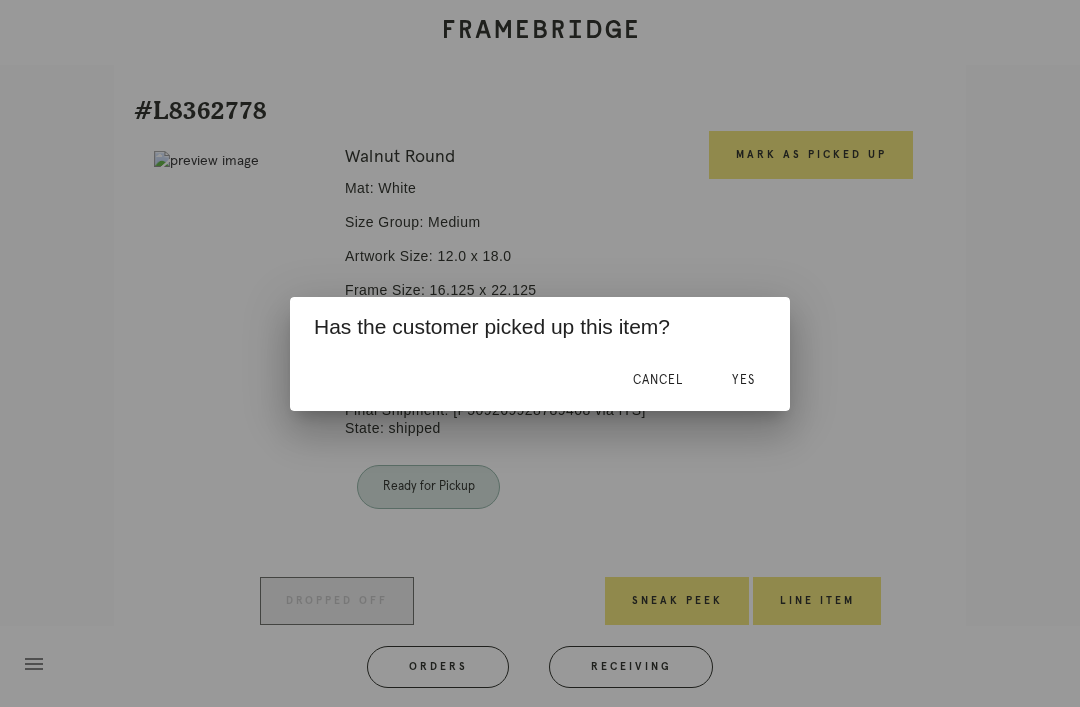 click on "Yes" at bounding box center [743, 381] 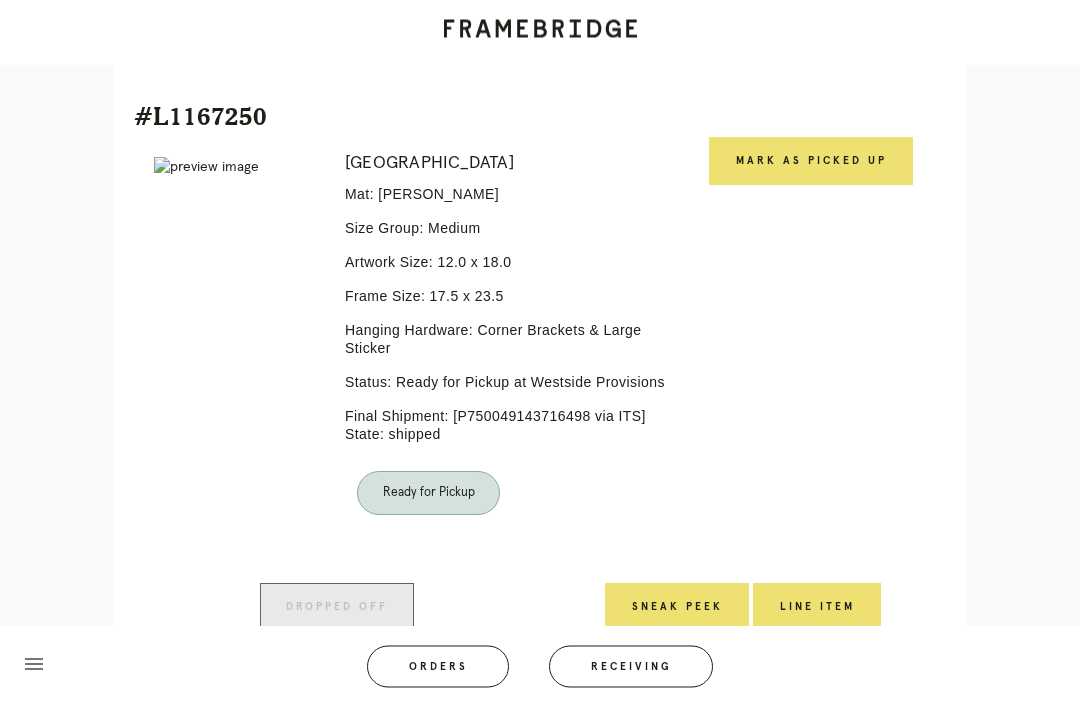 click on "Mark as Picked Up" at bounding box center [811, 162] 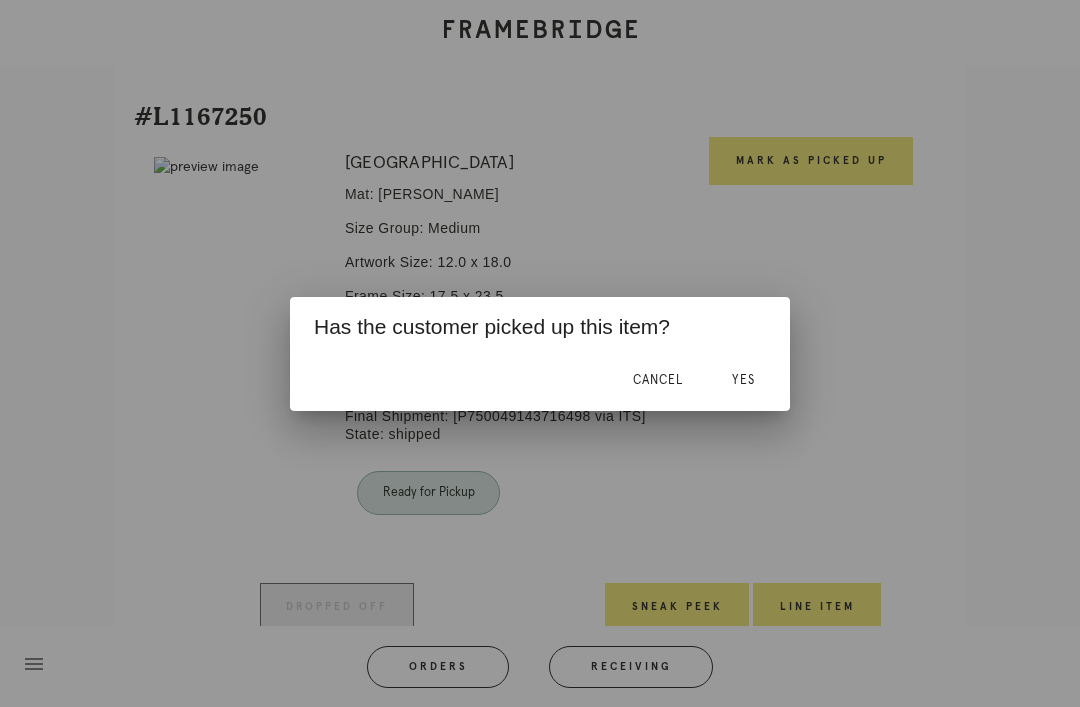 click on "Yes" at bounding box center [743, 381] 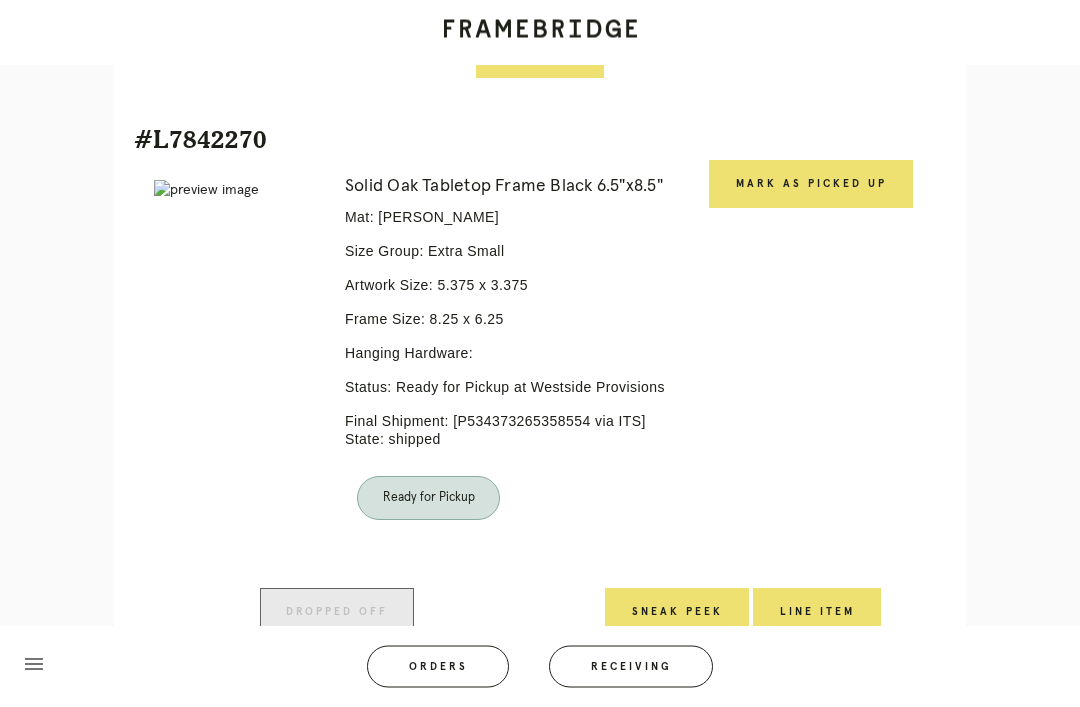 click on "Mark as Picked Up" at bounding box center [811, 185] 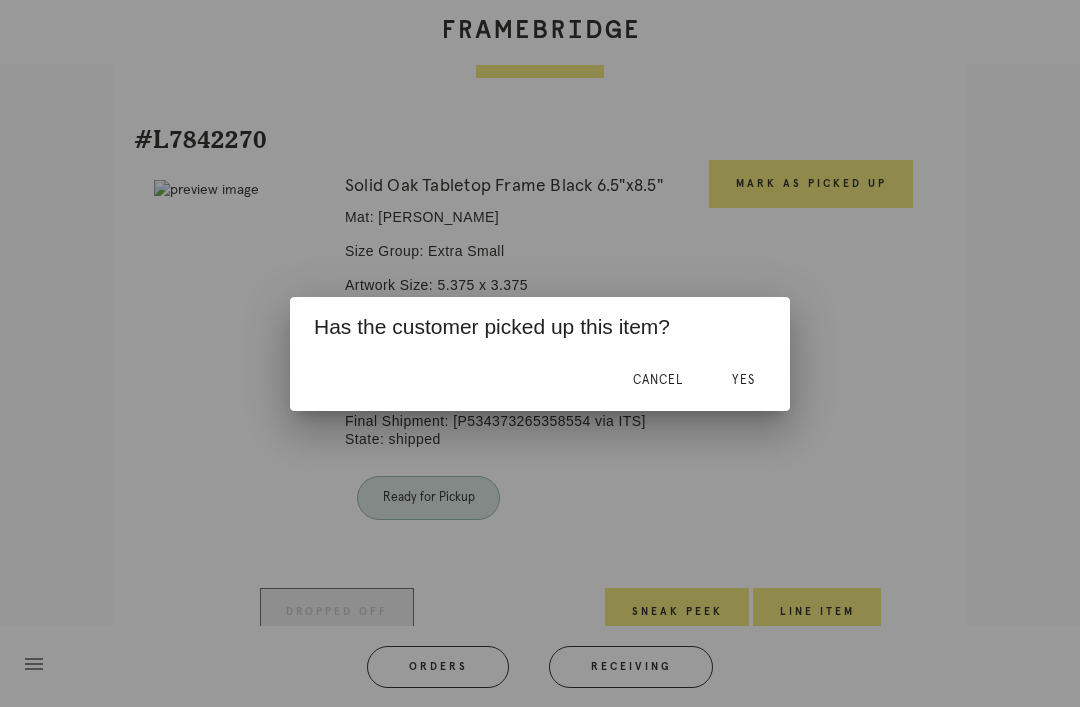 click on "Yes" at bounding box center (743, 381) 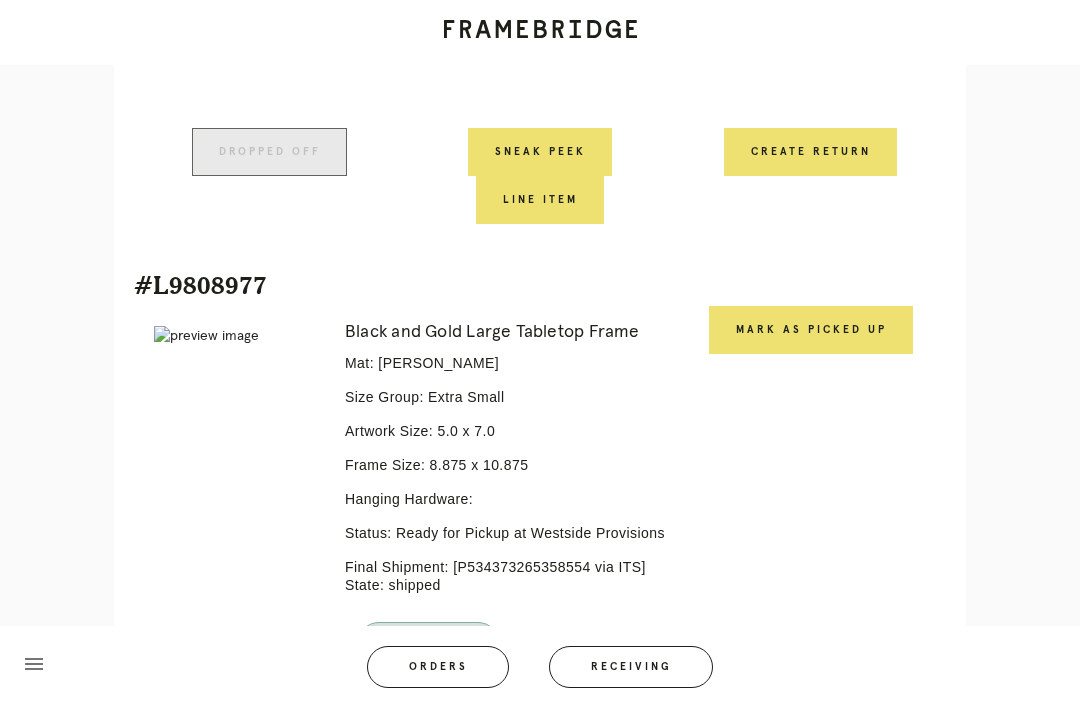 scroll, scrollTop: 14974, scrollLeft: 0, axis: vertical 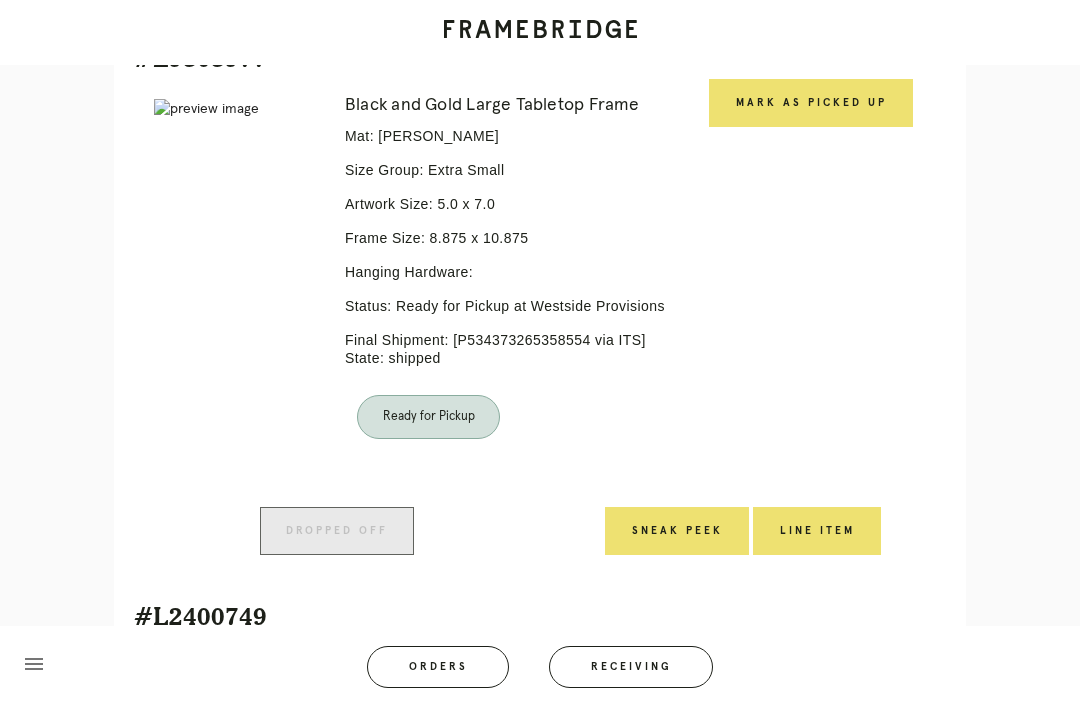 click on "Mark as Picked Up" at bounding box center [811, 103] 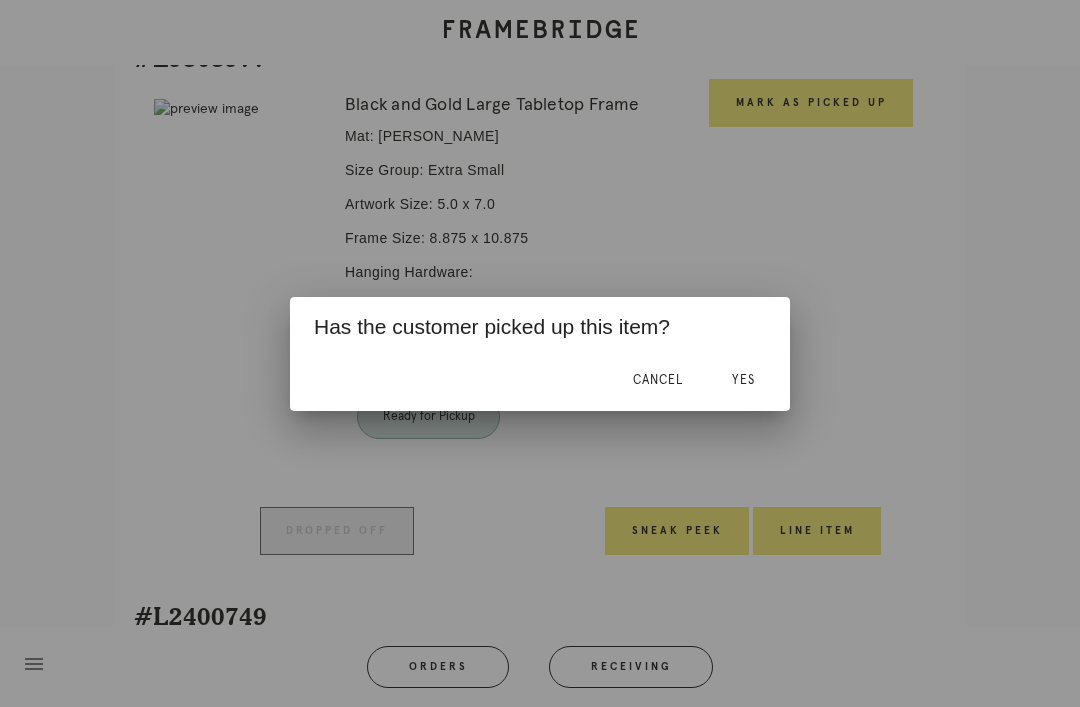 click on "Yes" at bounding box center [743, 381] 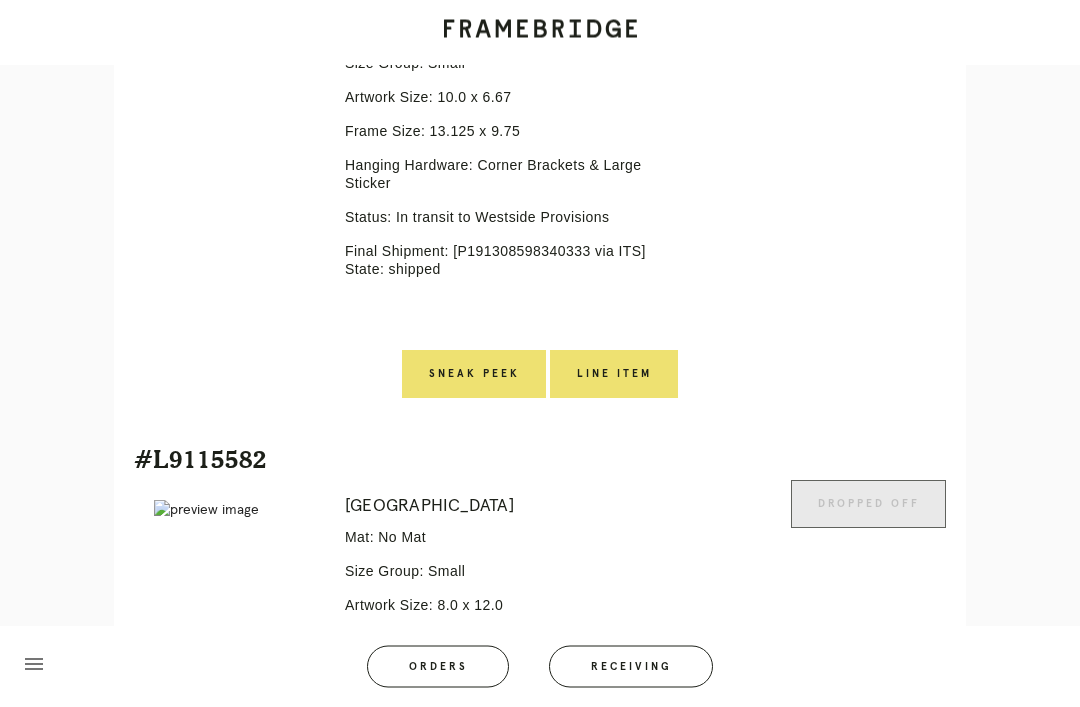 scroll, scrollTop: 8492, scrollLeft: 0, axis: vertical 